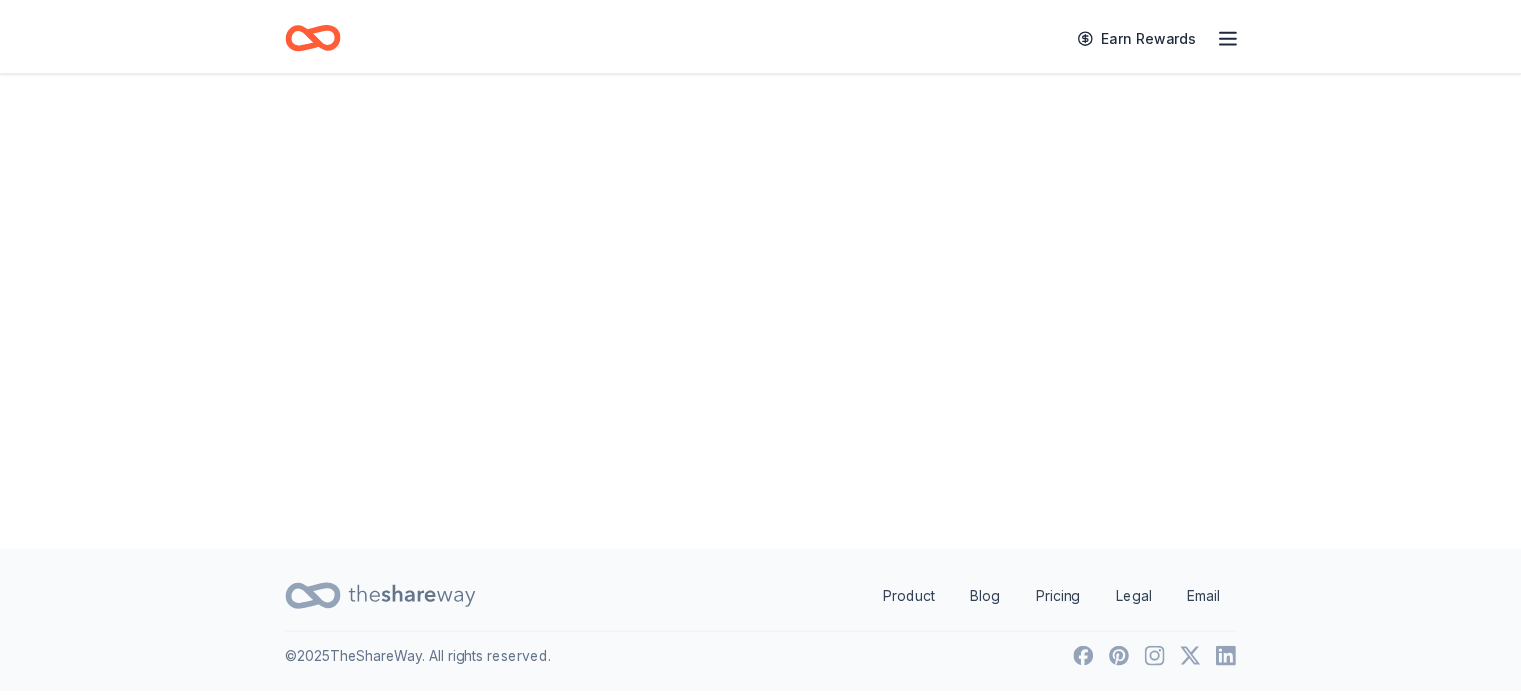 scroll, scrollTop: 0, scrollLeft: 0, axis: both 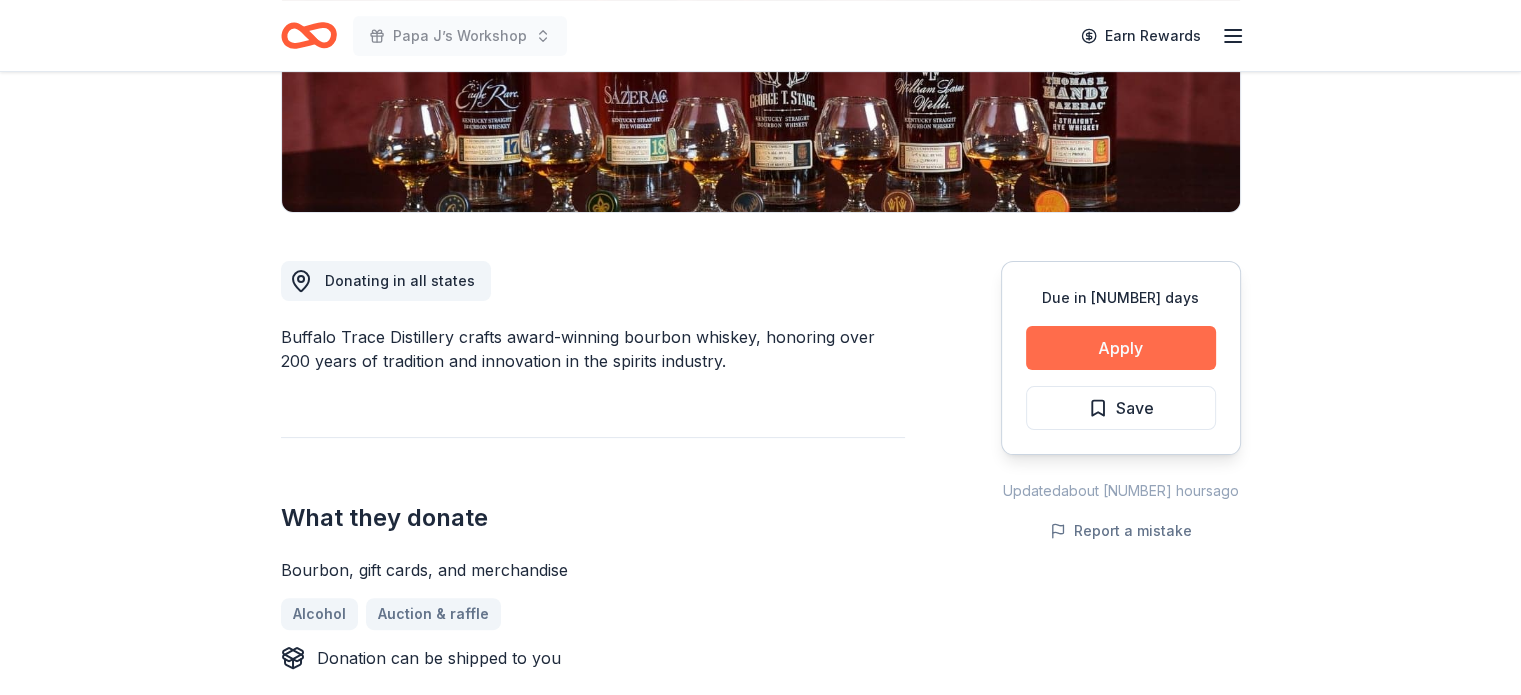 click on "Apply" at bounding box center [1121, 348] 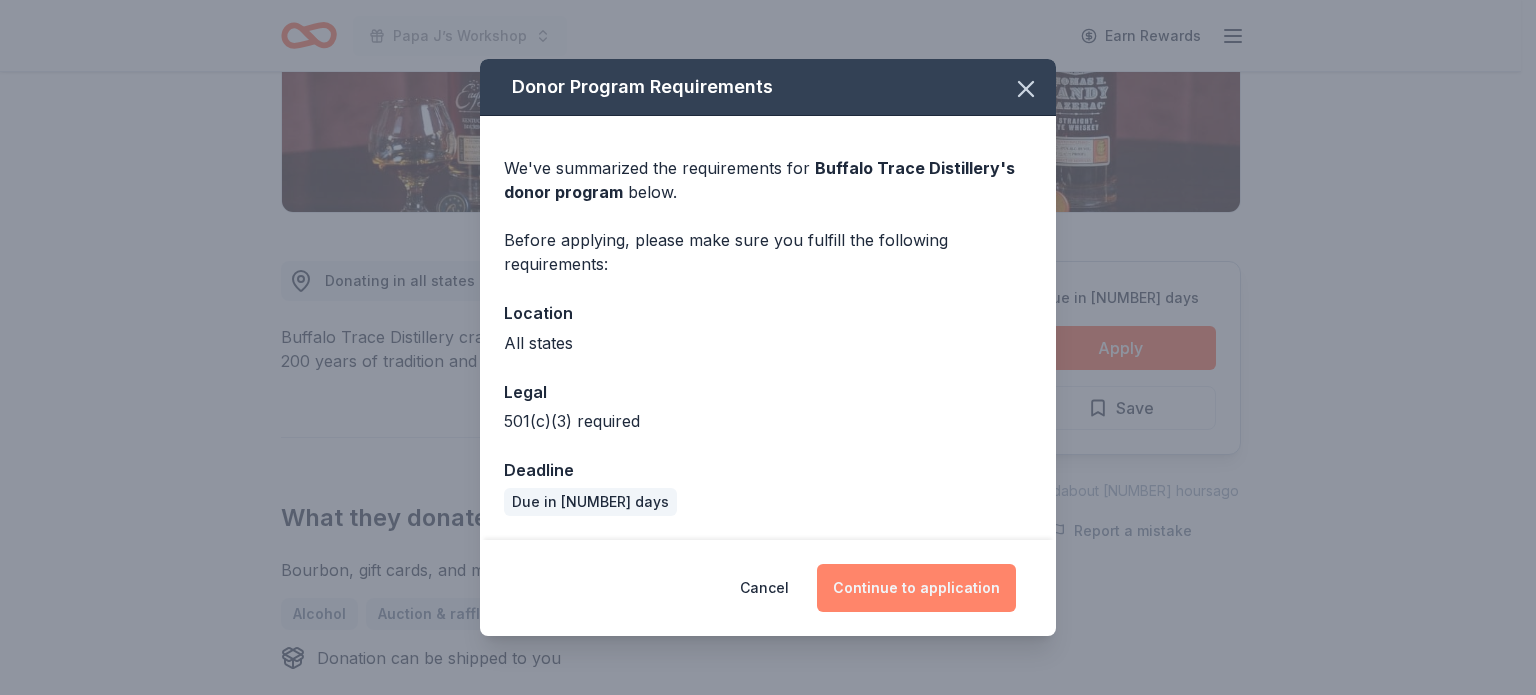 click on "Continue to application" at bounding box center (916, 588) 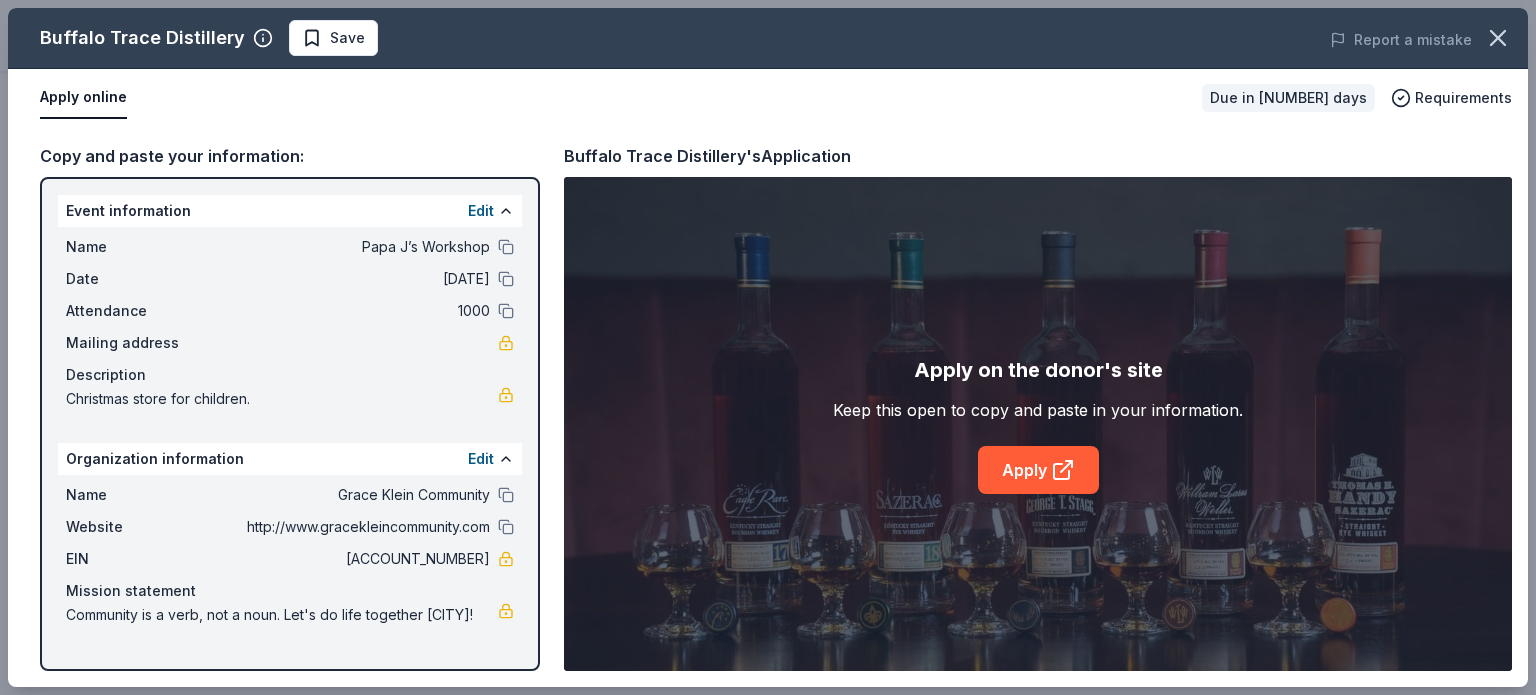 scroll, scrollTop: 4, scrollLeft: 0, axis: vertical 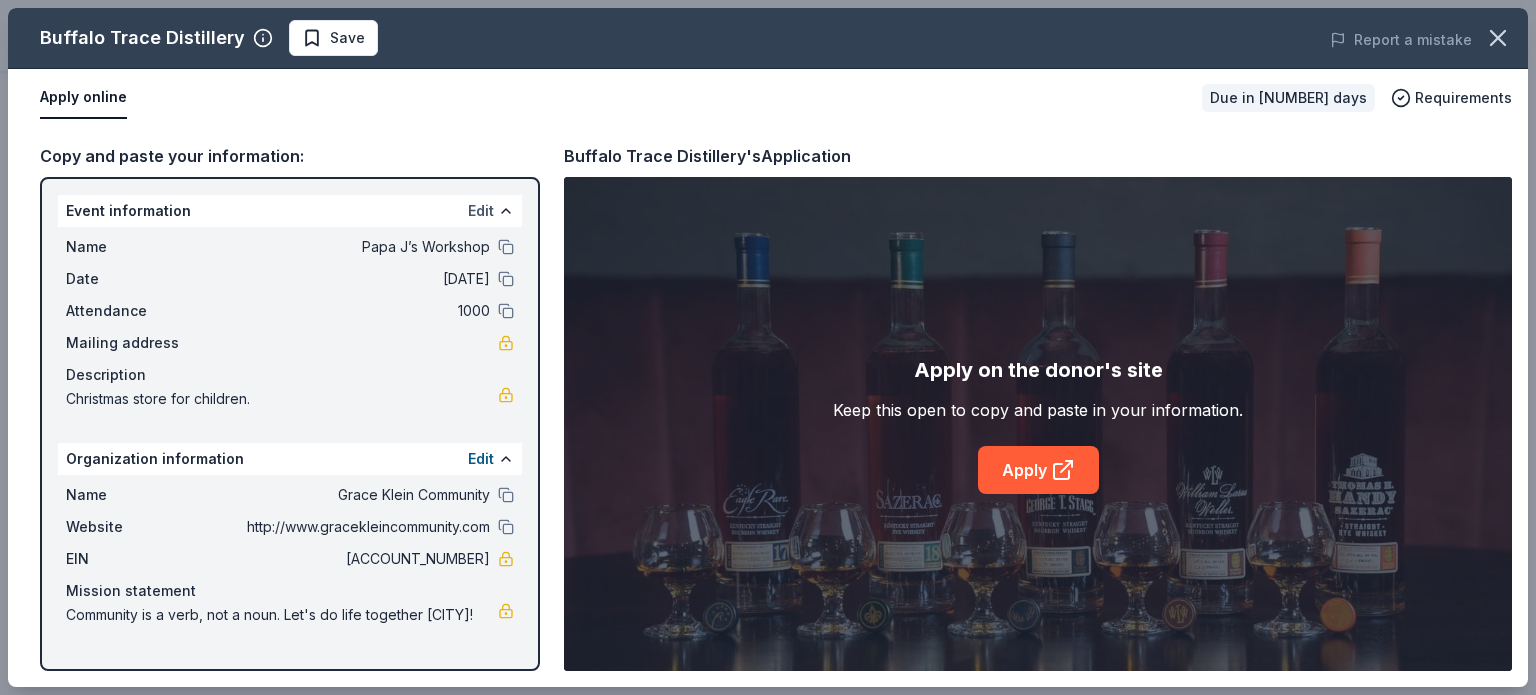 click on "Edit" at bounding box center (481, 211) 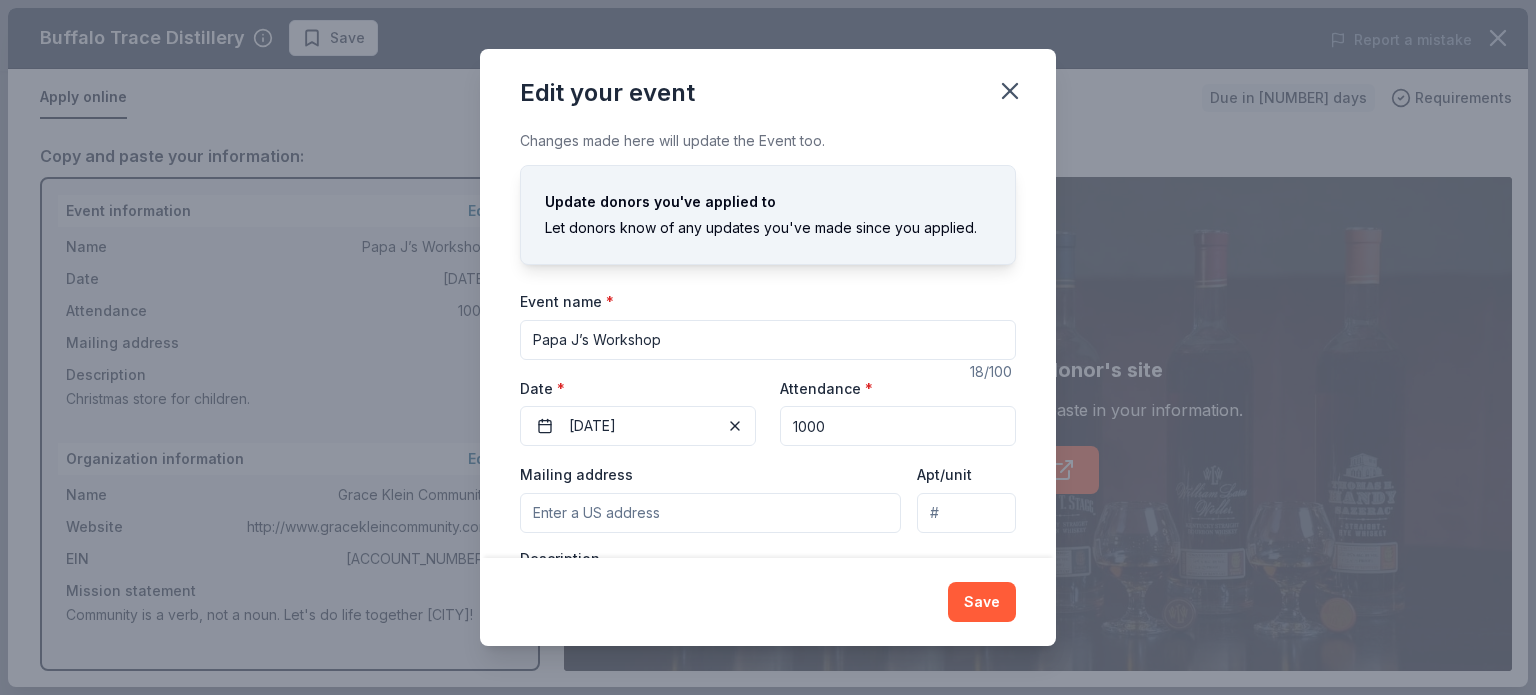 drag, startPoint x: 697, startPoint y: 354, endPoint x: 469, endPoint y: 341, distance: 228.37032 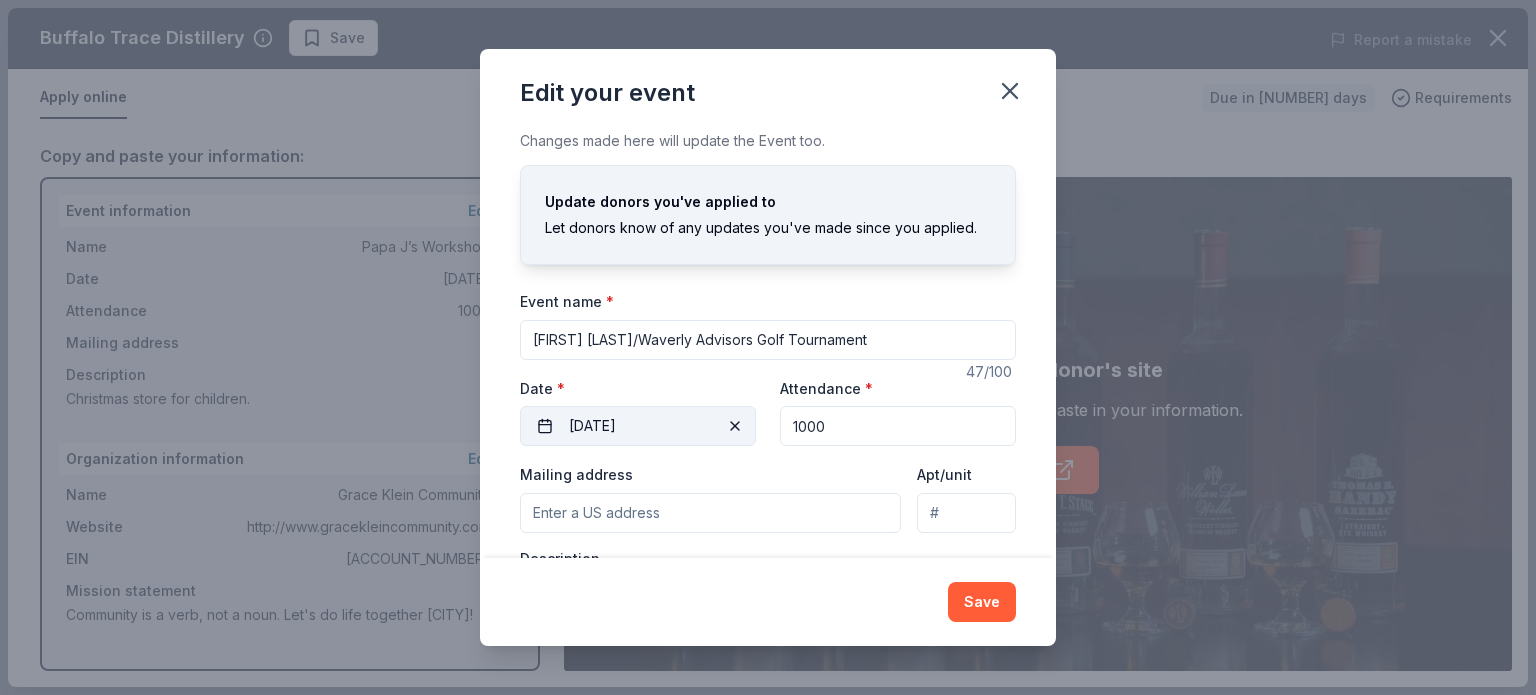 type on "[PERSON NAME]/[COMPANY NAME] Golf Tournament" 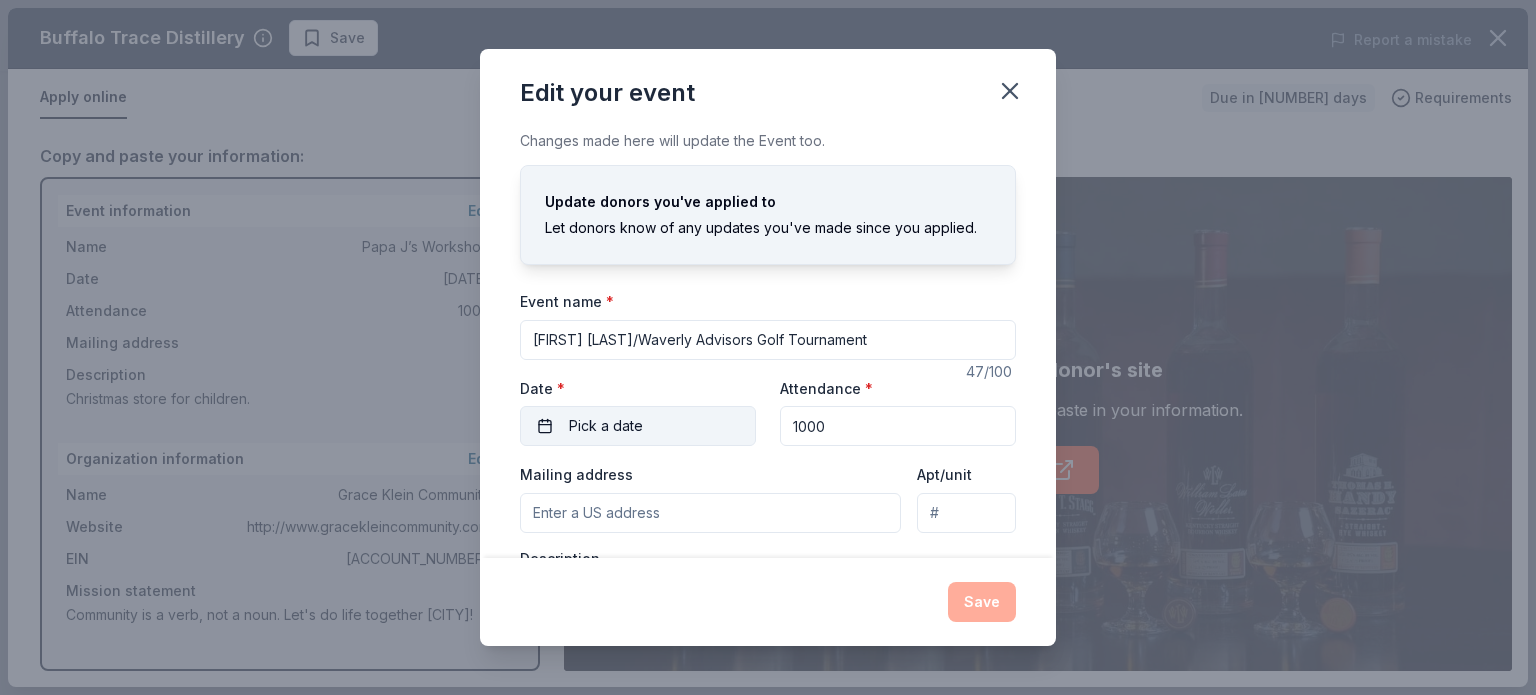 click on "Pick a date" at bounding box center (638, 426) 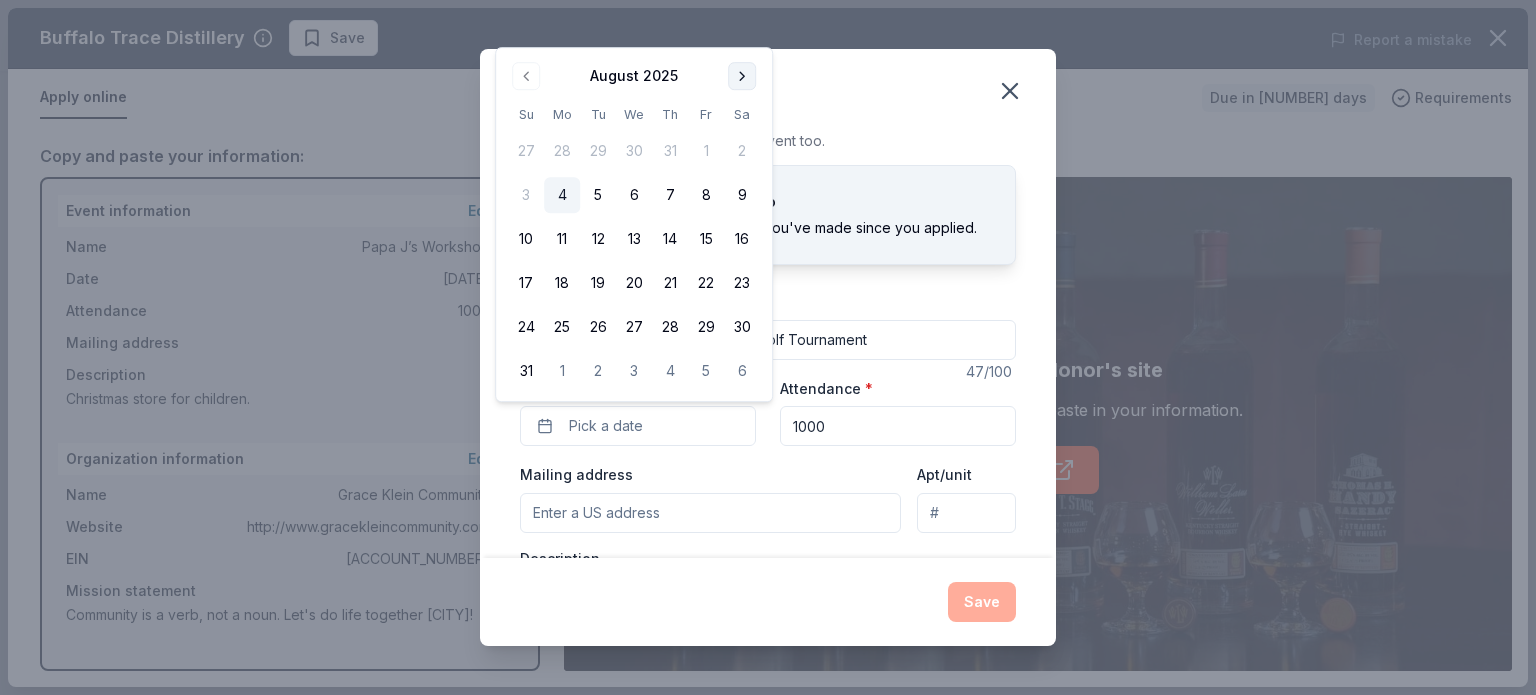 click at bounding box center (742, 76) 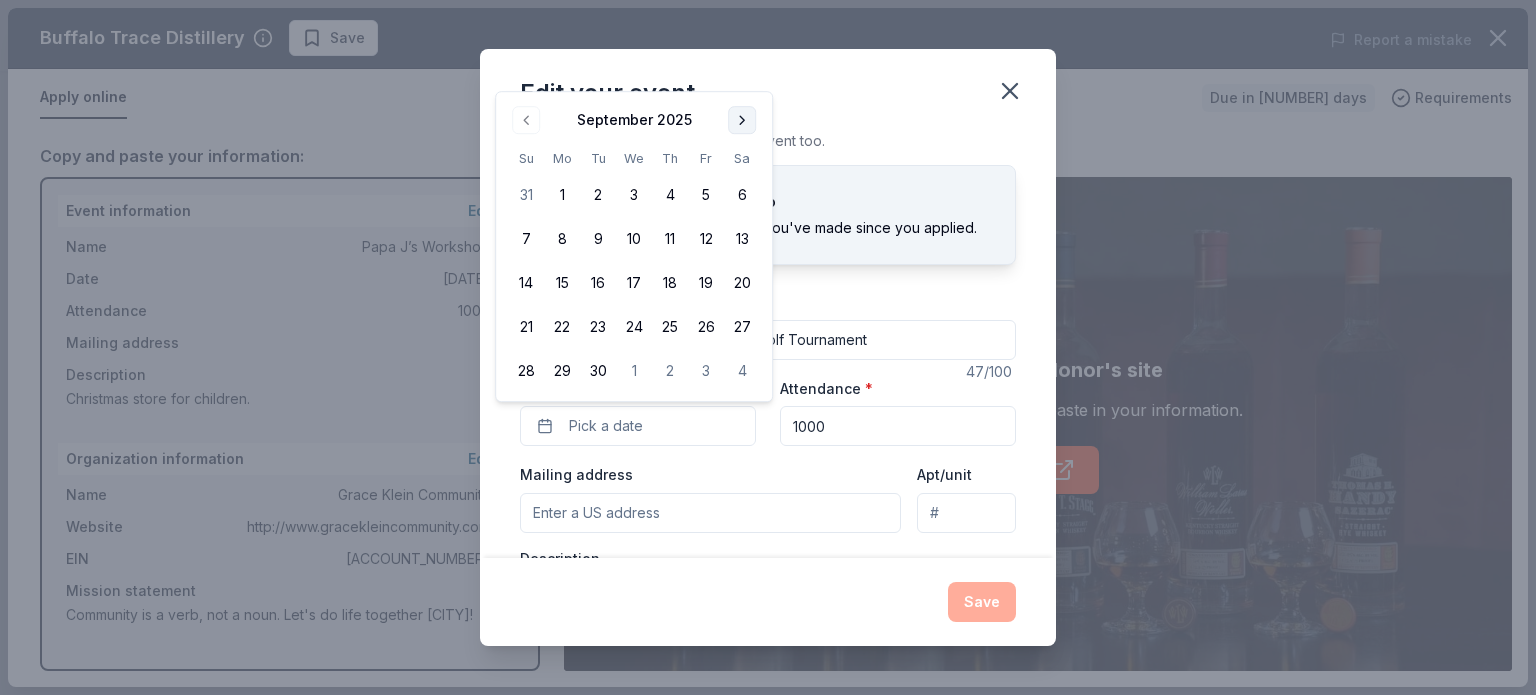 click at bounding box center [742, 120] 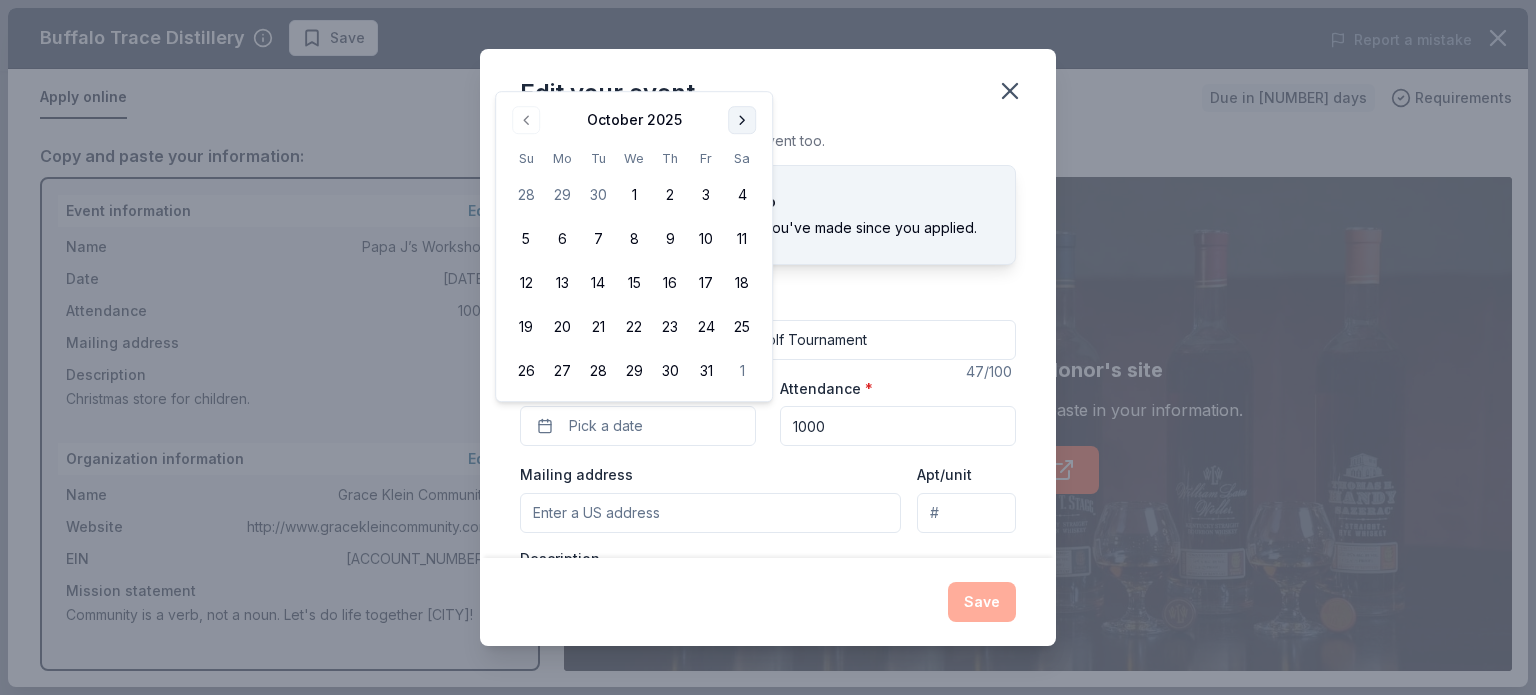 click at bounding box center (742, 120) 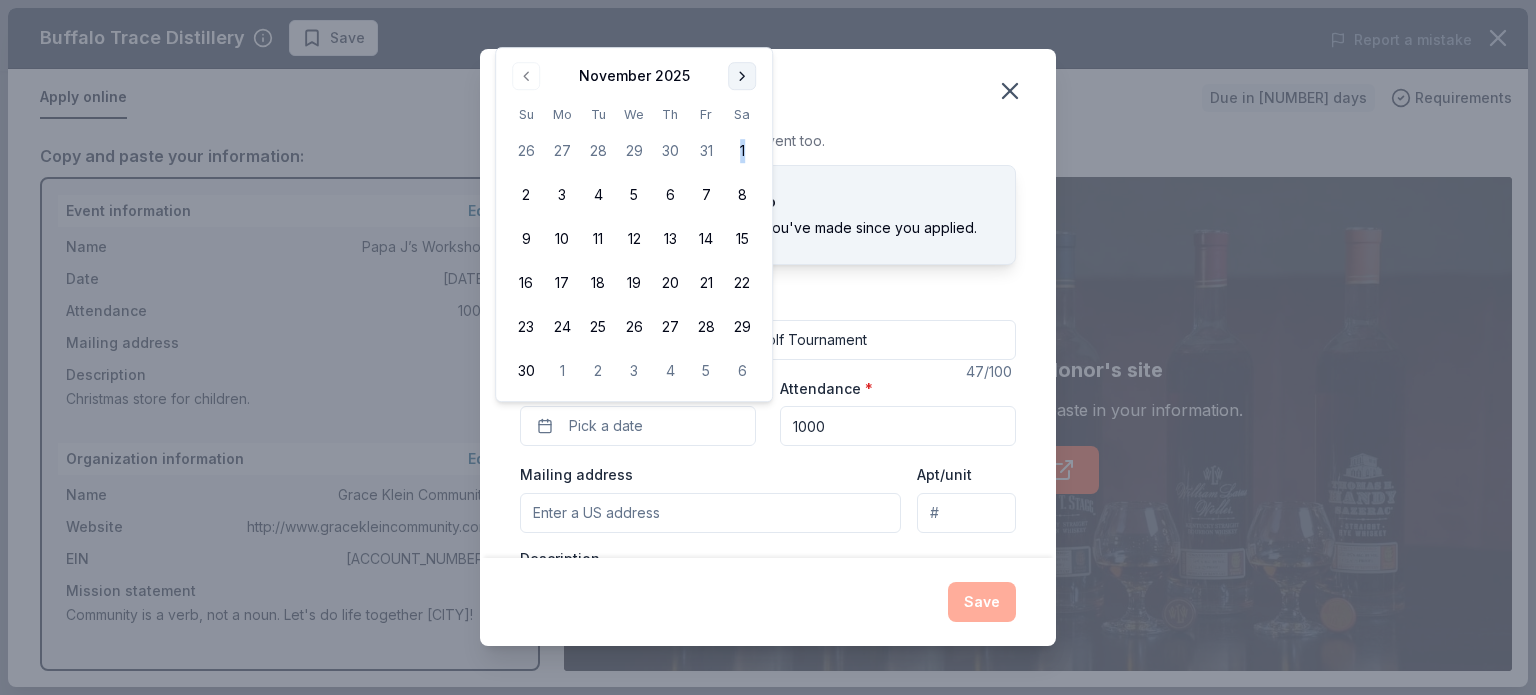 click on "26 27 28 29 30 31 1 2 3 4 5 6 7 8 9 10 11 12 13 14 15 16 17 18 19 20 21 22 23 24 25 26 27 28 29 30 1 2 3 4 5 6" at bounding box center [634, 257] 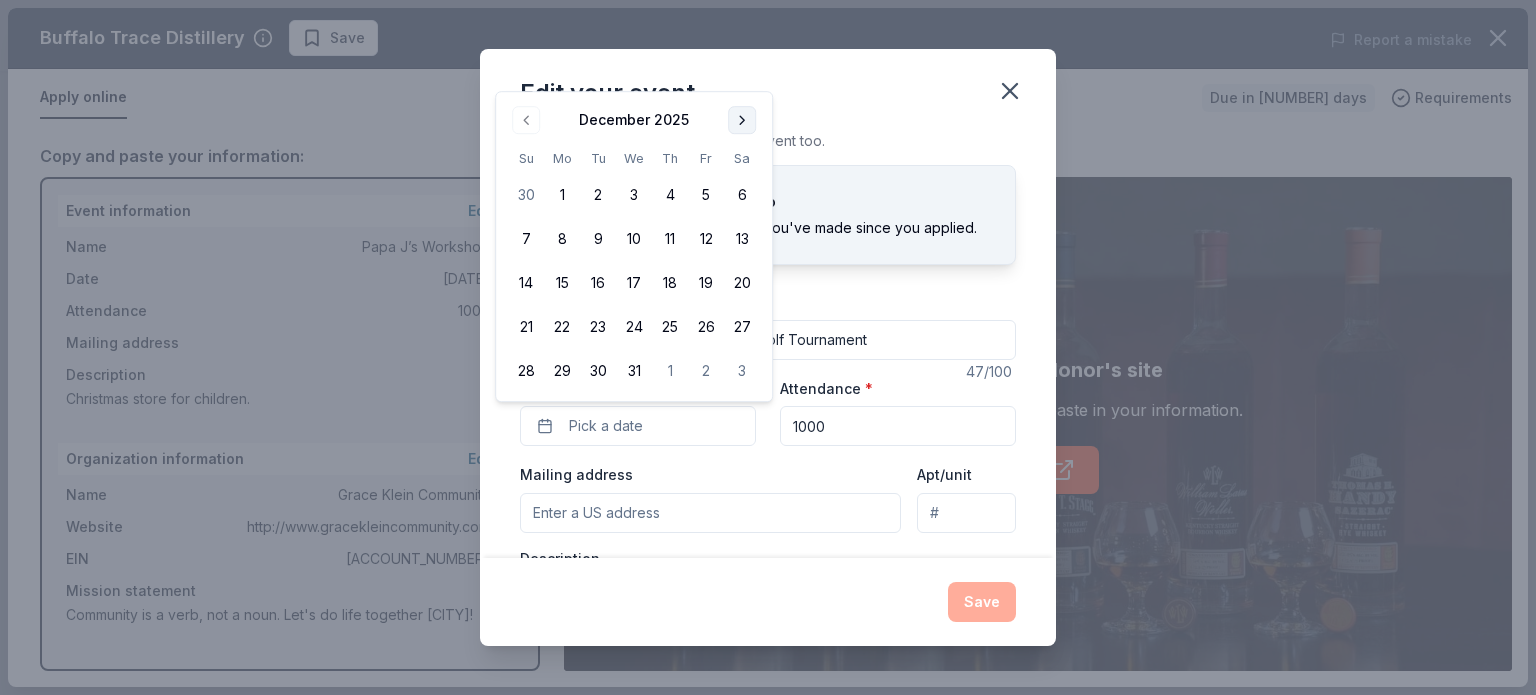 click at bounding box center (742, 120) 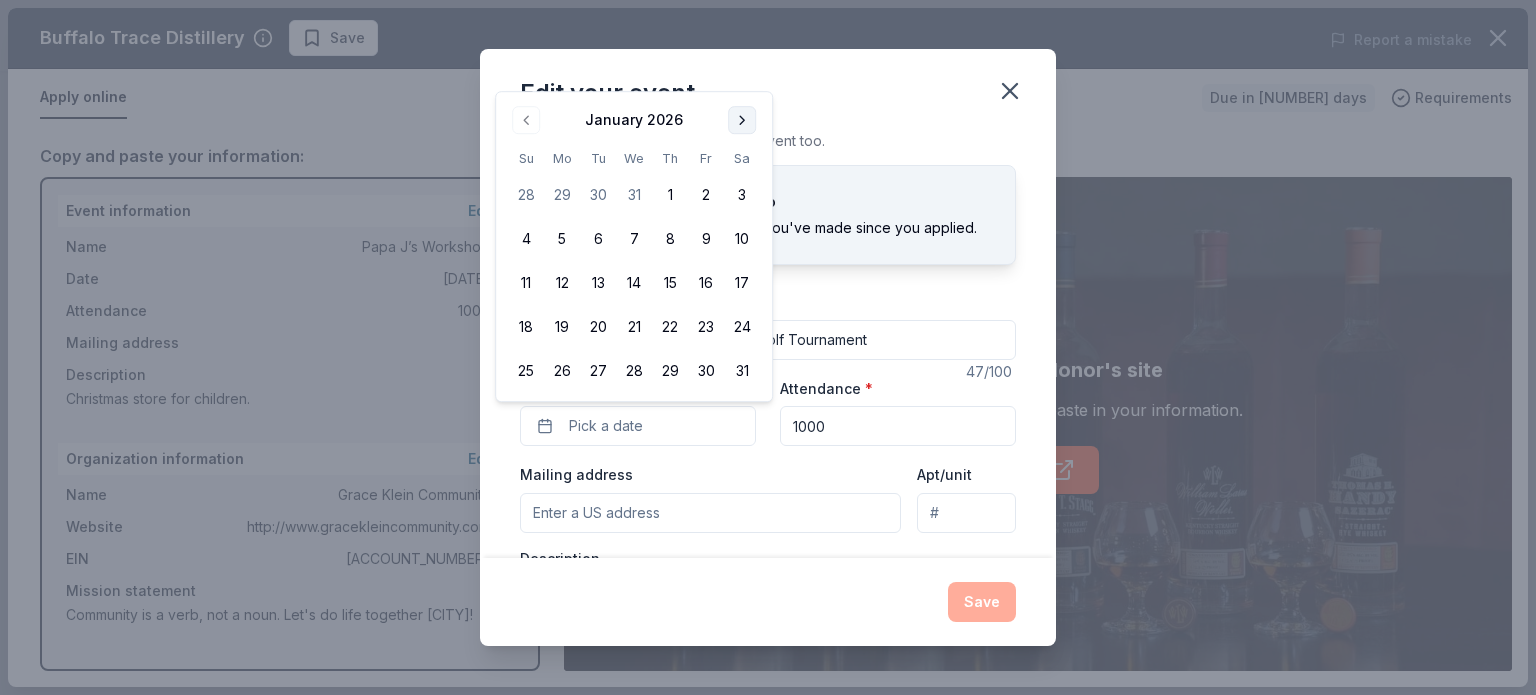 click at bounding box center (742, 120) 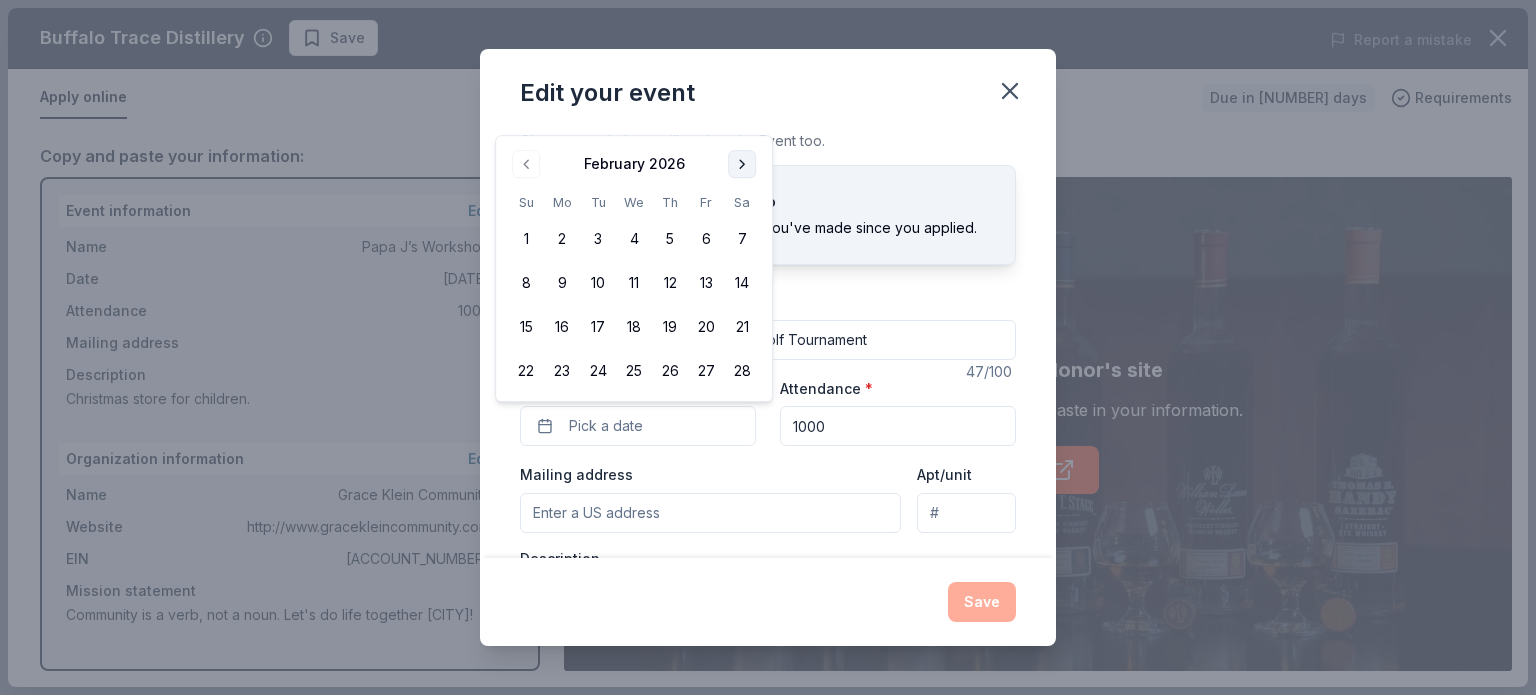 click at bounding box center [742, 164] 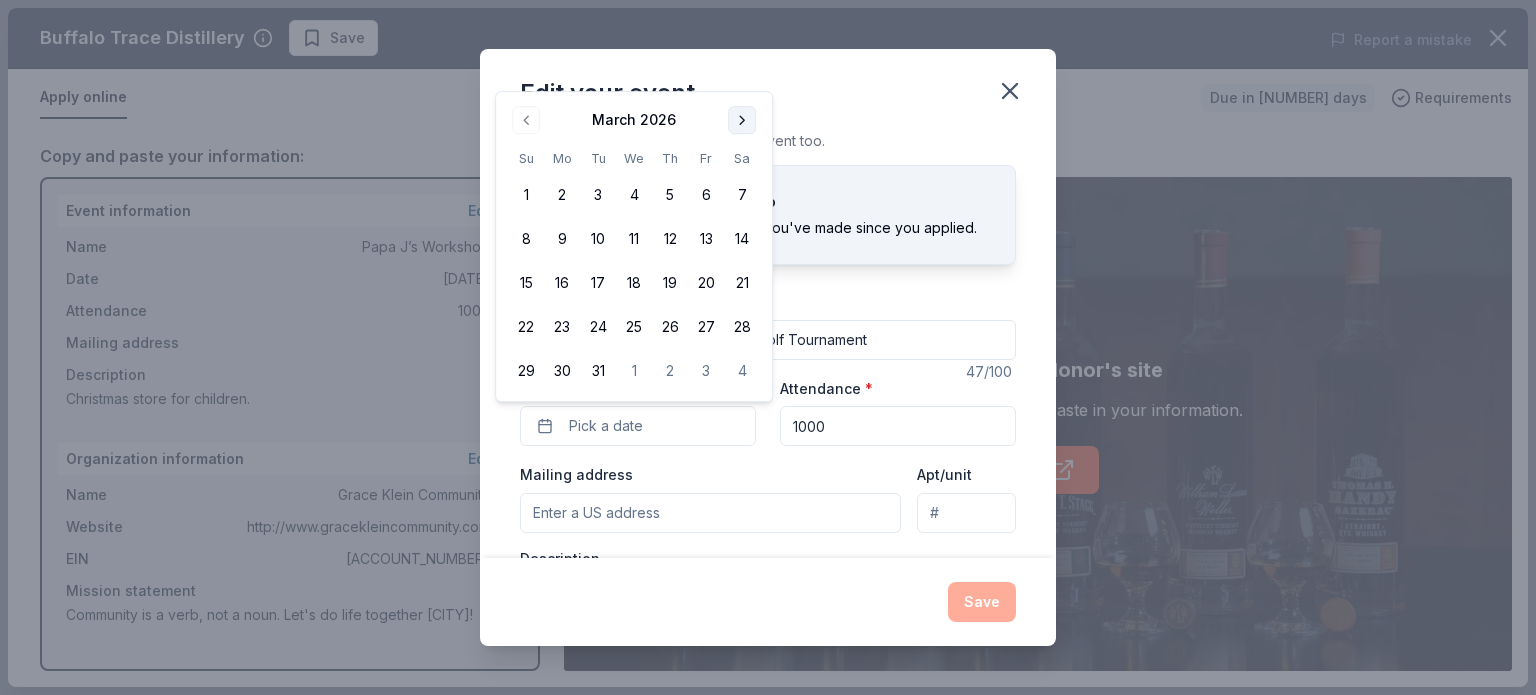 click at bounding box center (742, 120) 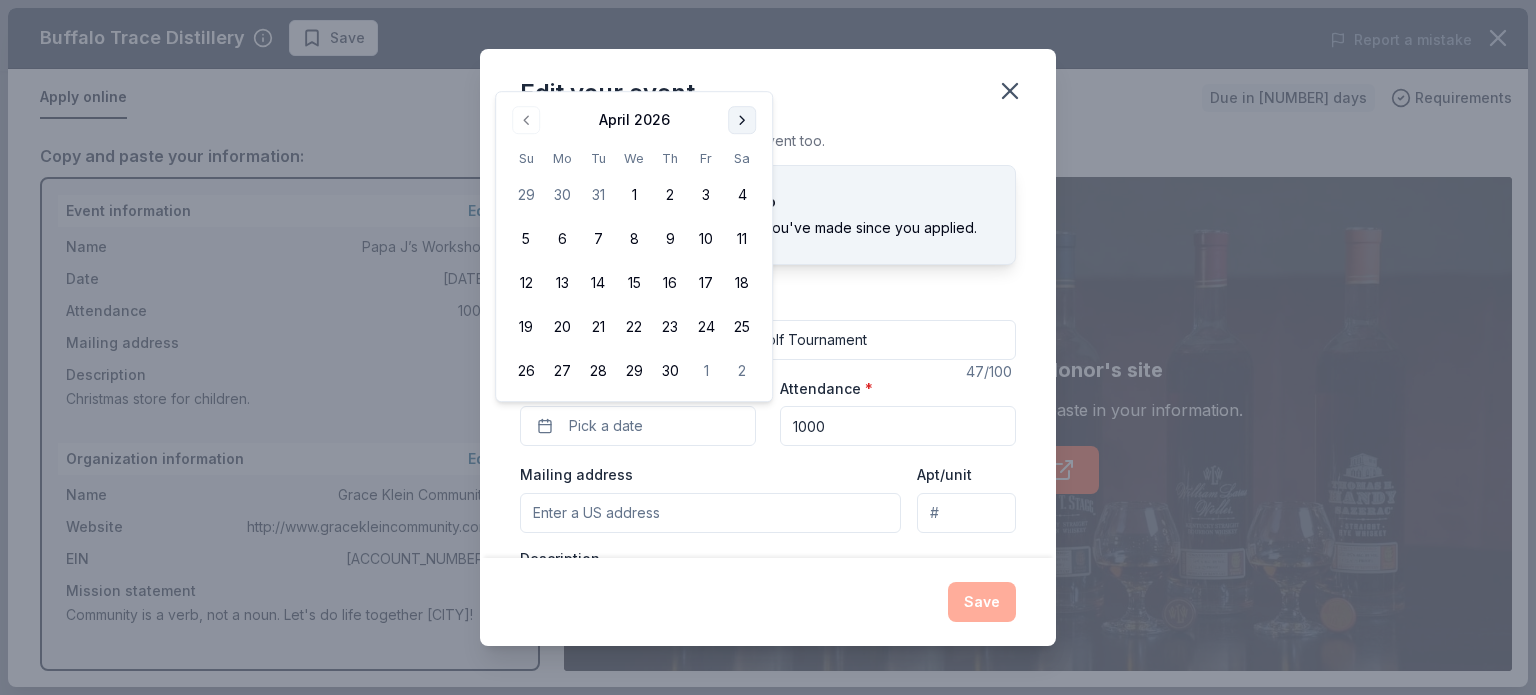 click at bounding box center (742, 120) 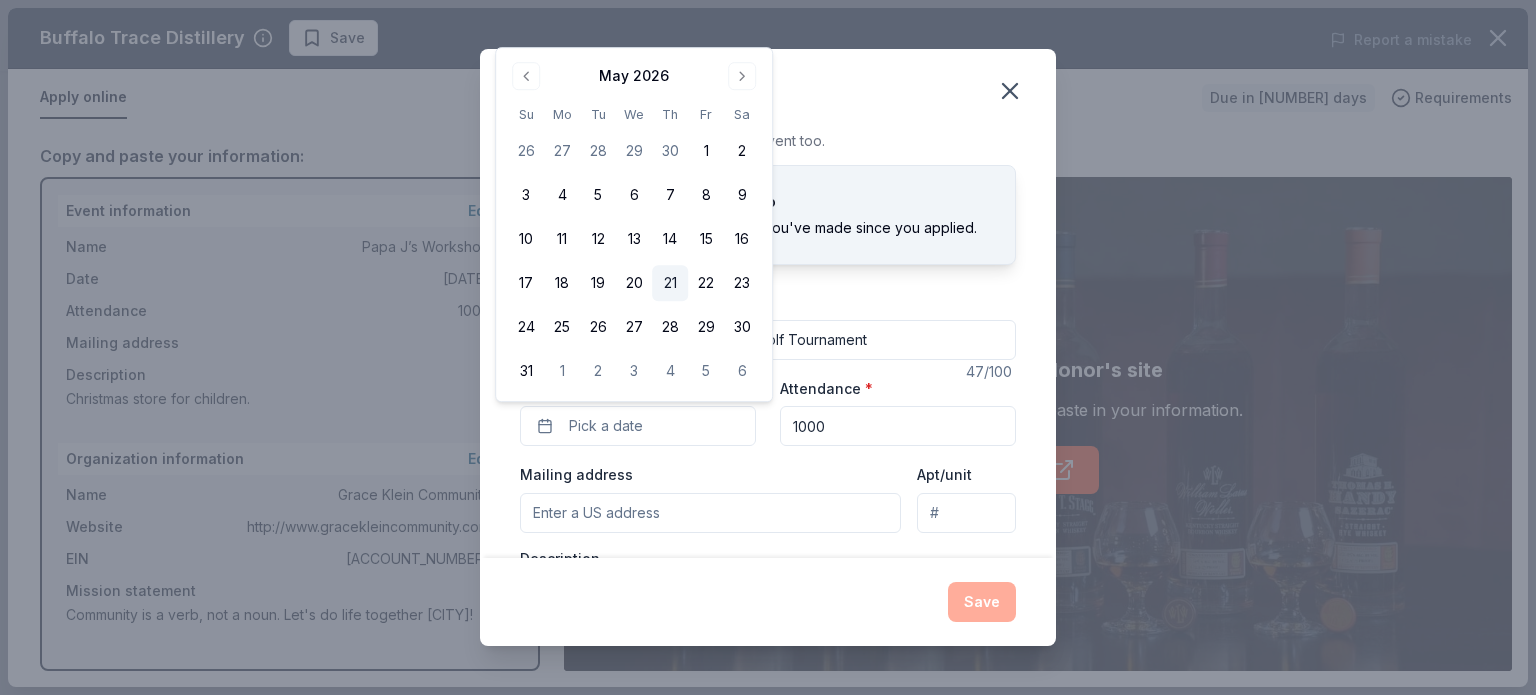 click on "21" at bounding box center (670, 283) 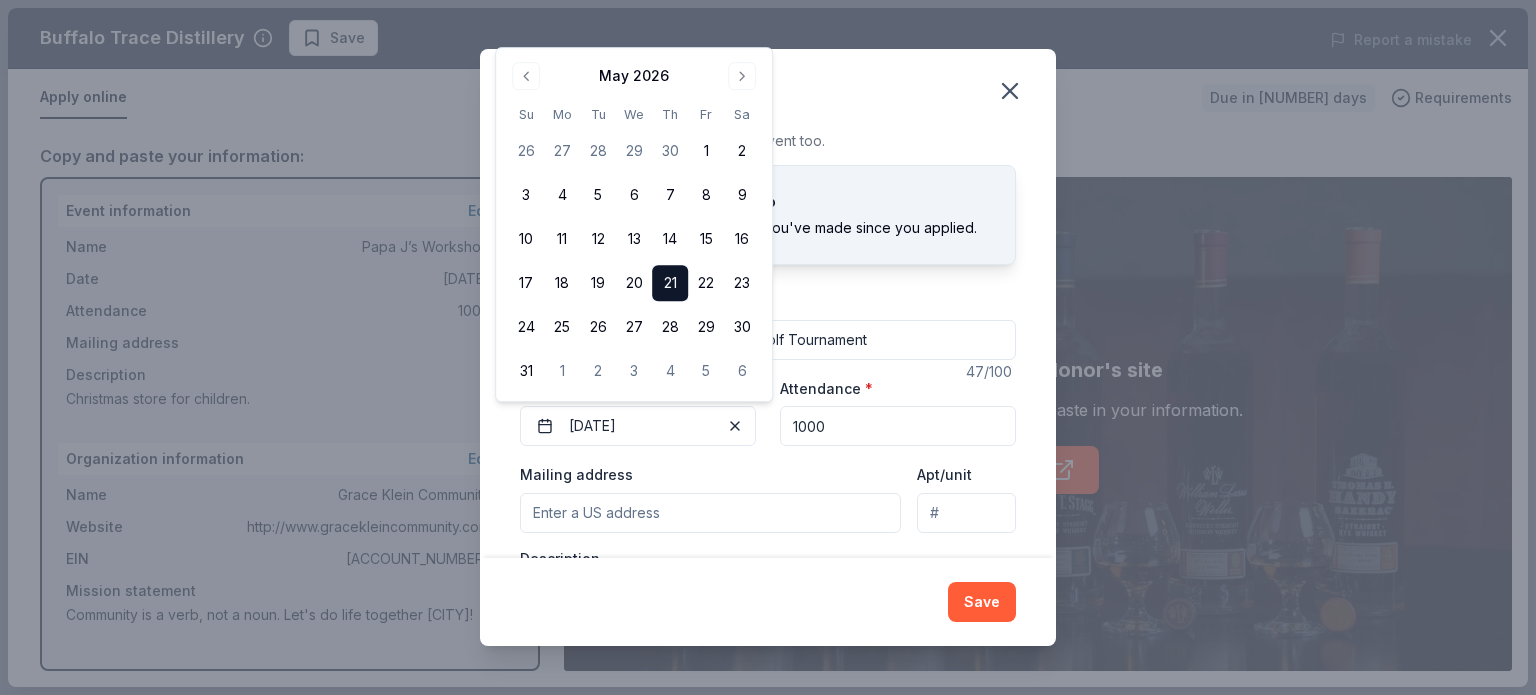 click on "Event name * Oliver Waltman/Waverly Advisors Golf Tournament 47 /100 Event website www.gracekleincommunity.com Attendance * 1000 Date * 05/21/2026 Mailing address Apt/unit Description Christmas store for children." at bounding box center [768, 477] 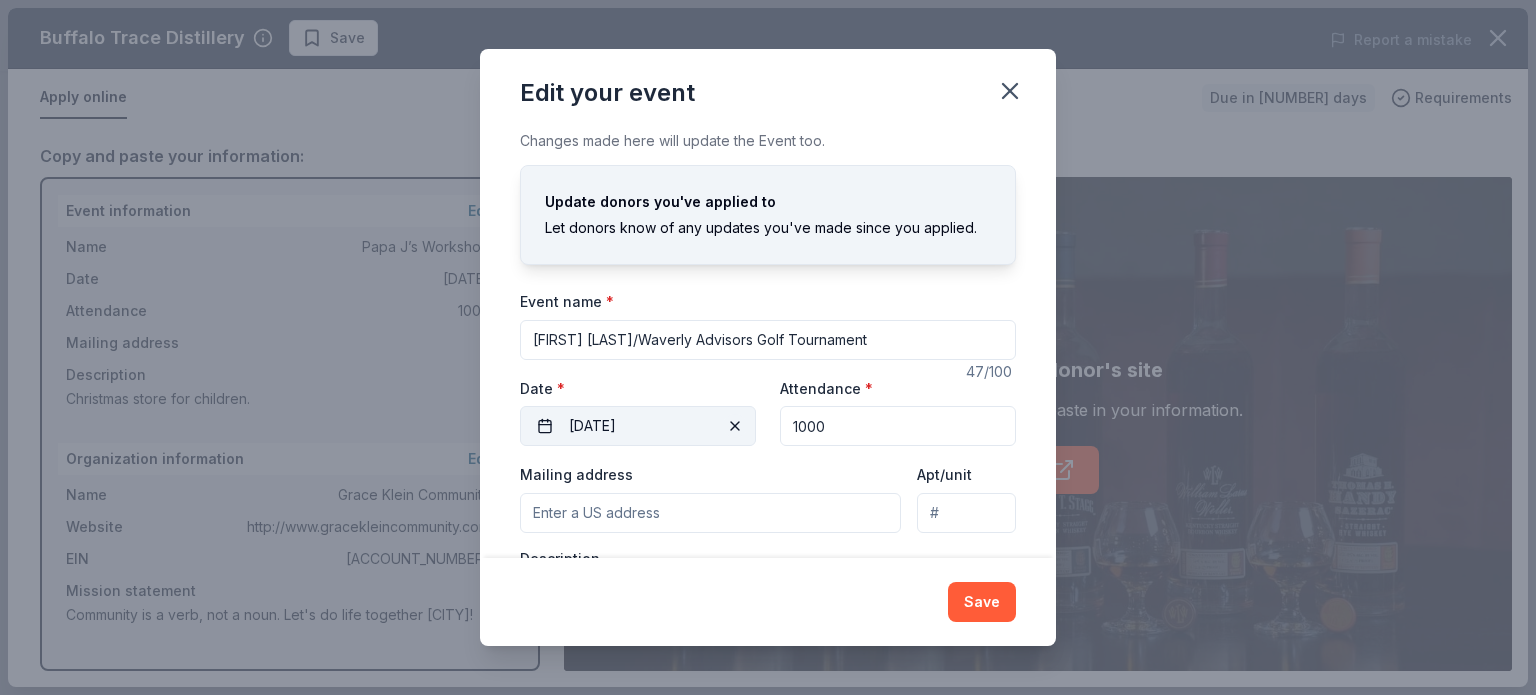 drag, startPoint x: 824, startPoint y: 427, endPoint x: 726, endPoint y: 427, distance: 98 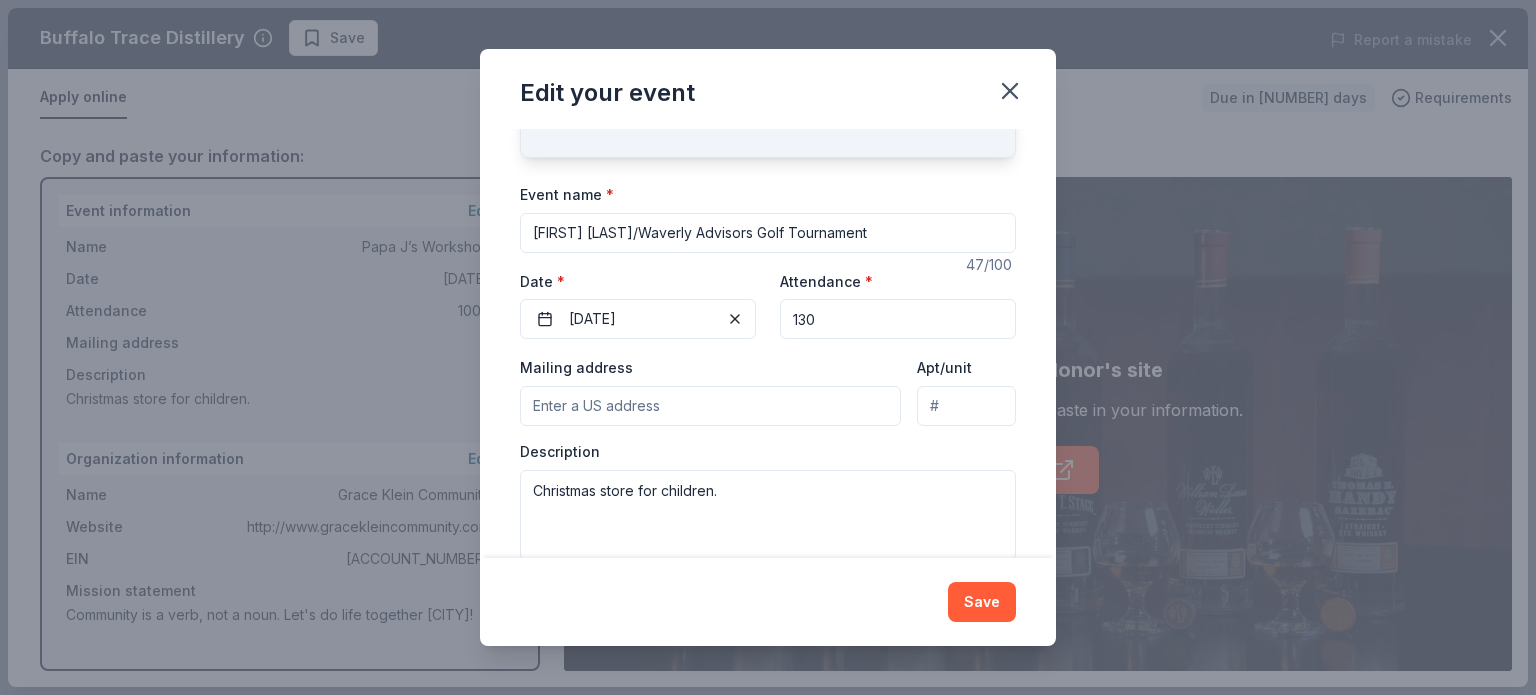 scroll, scrollTop: 140, scrollLeft: 0, axis: vertical 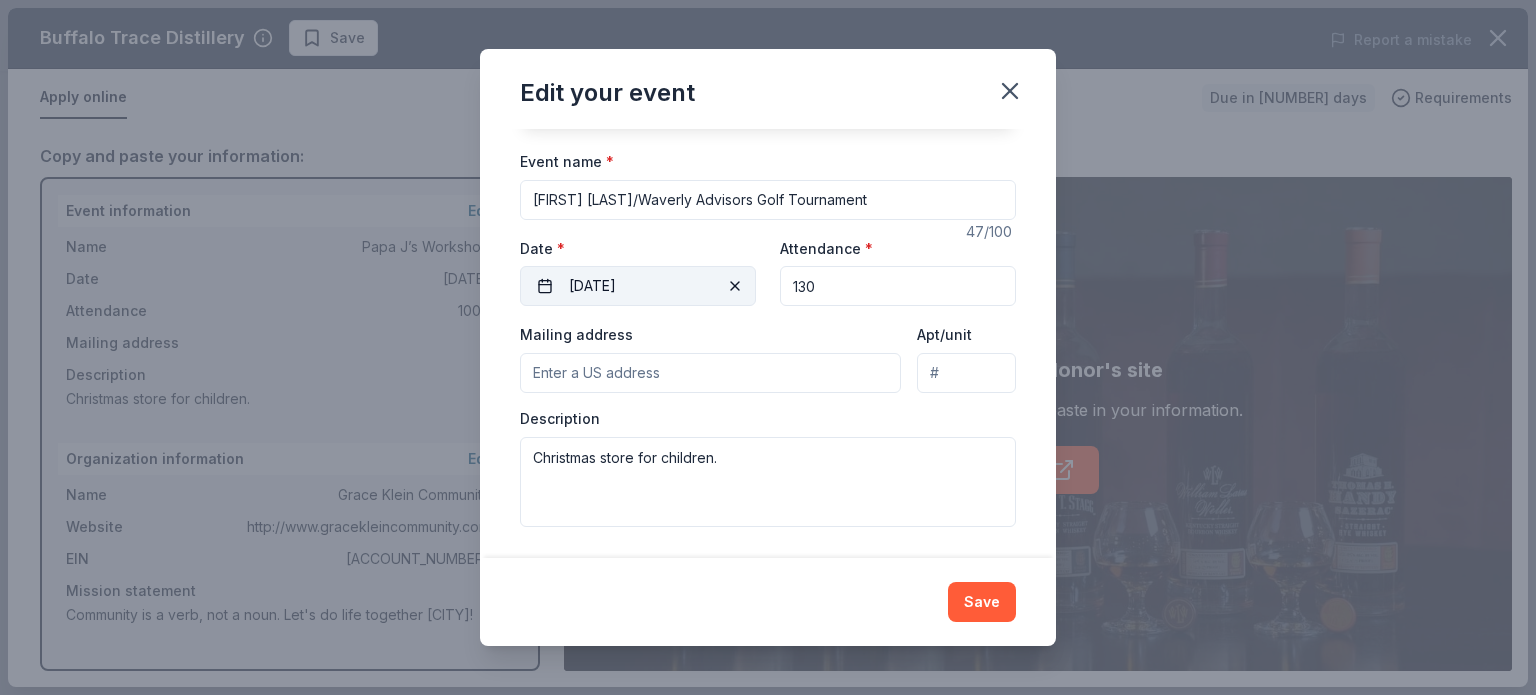 drag, startPoint x: 832, startPoint y: 279, endPoint x: 715, endPoint y: 281, distance: 117.01709 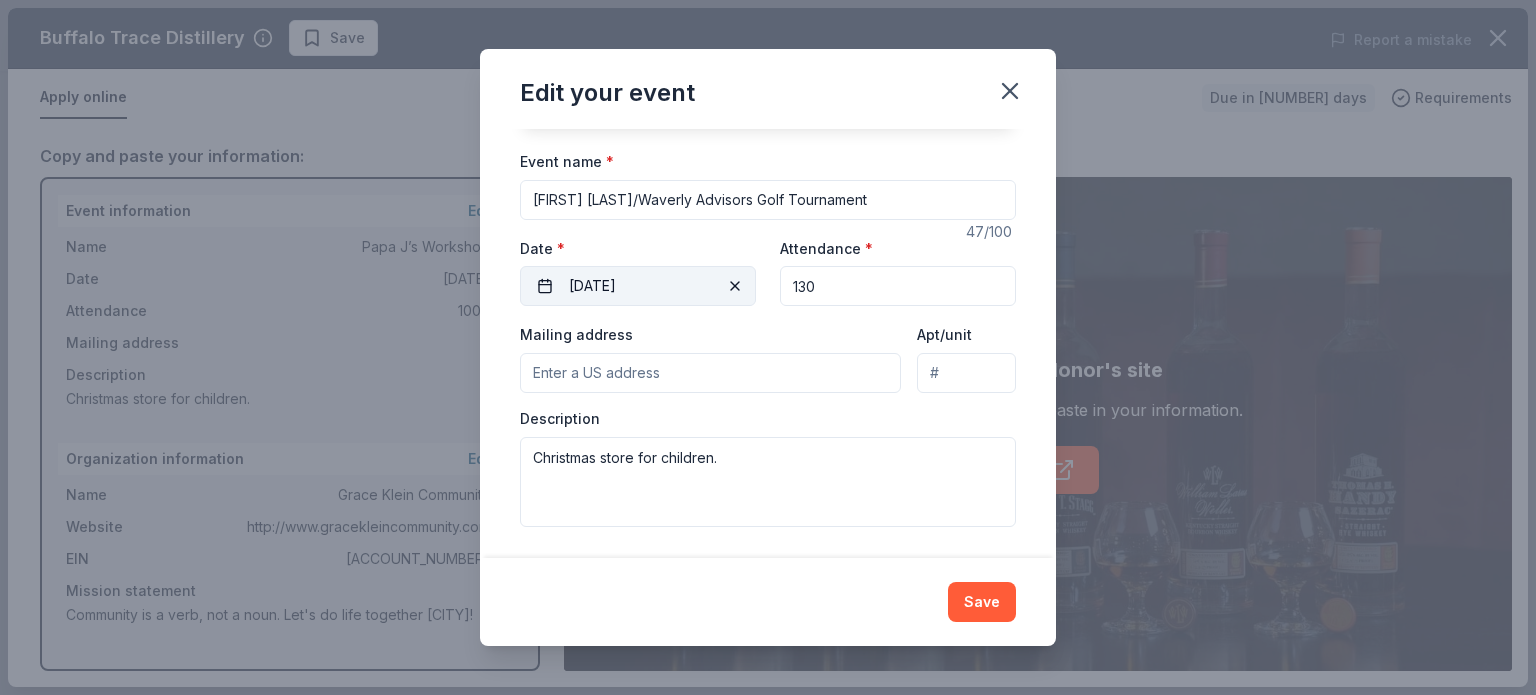 click on "Event website www.gracekleincommunity.com Attendance * 130 Date * 05/21/2026" at bounding box center (768, 271) 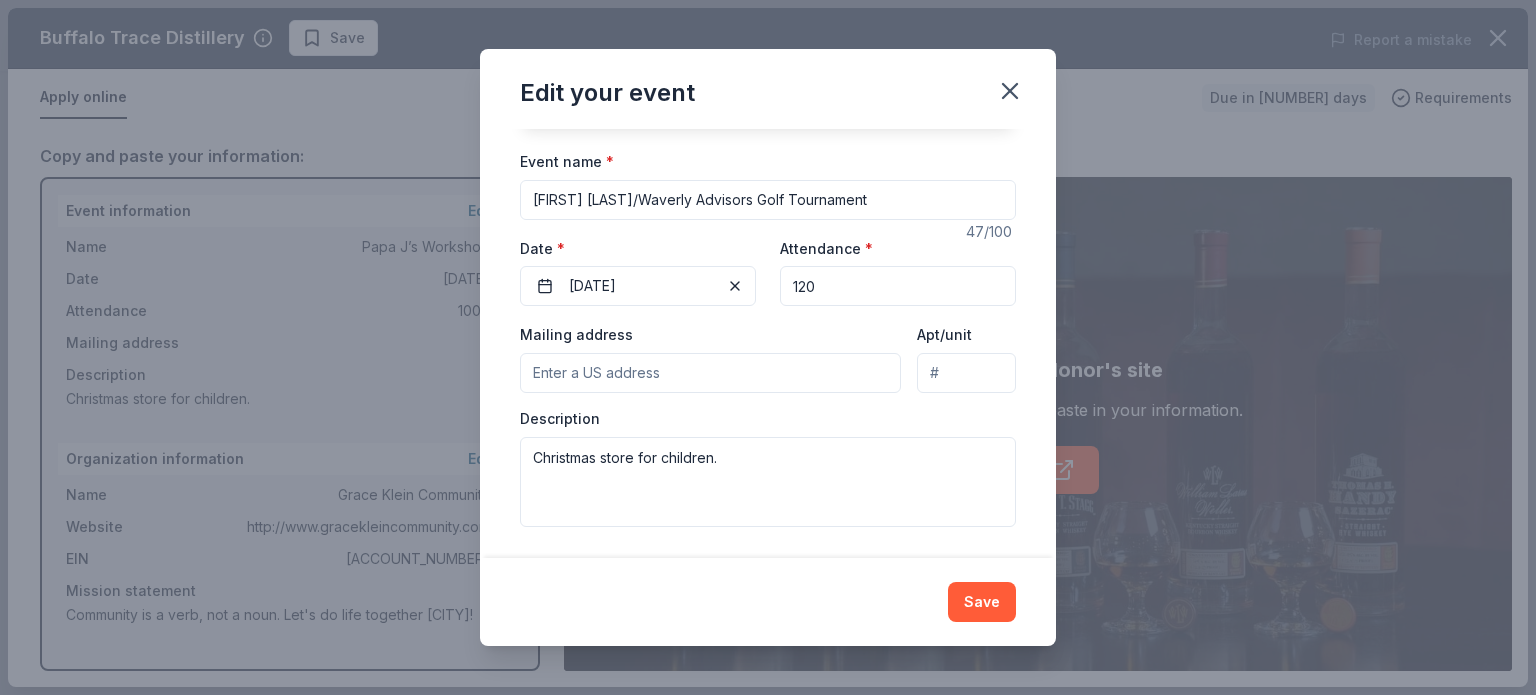 type on "120" 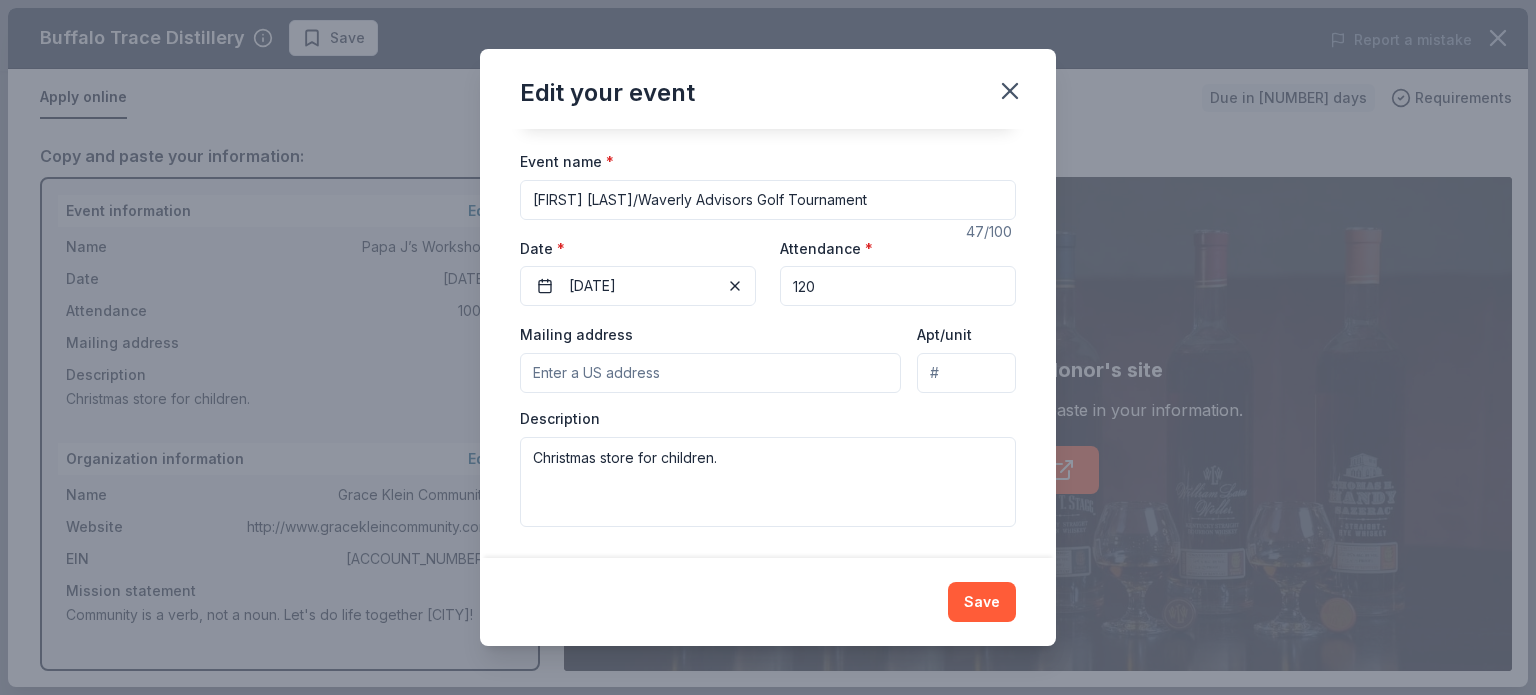 click on "Mailing address" at bounding box center (710, 373) 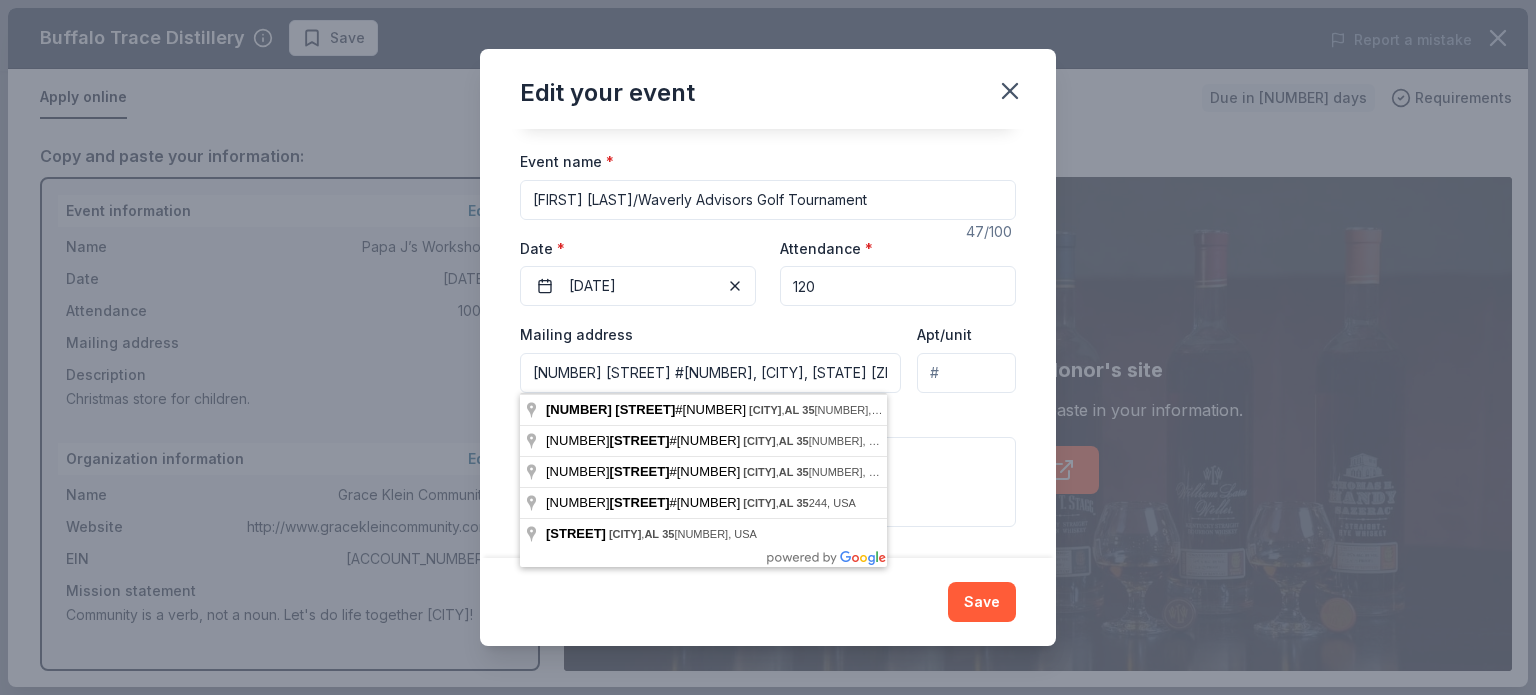 scroll, scrollTop: 0, scrollLeft: 1, axis: horizontal 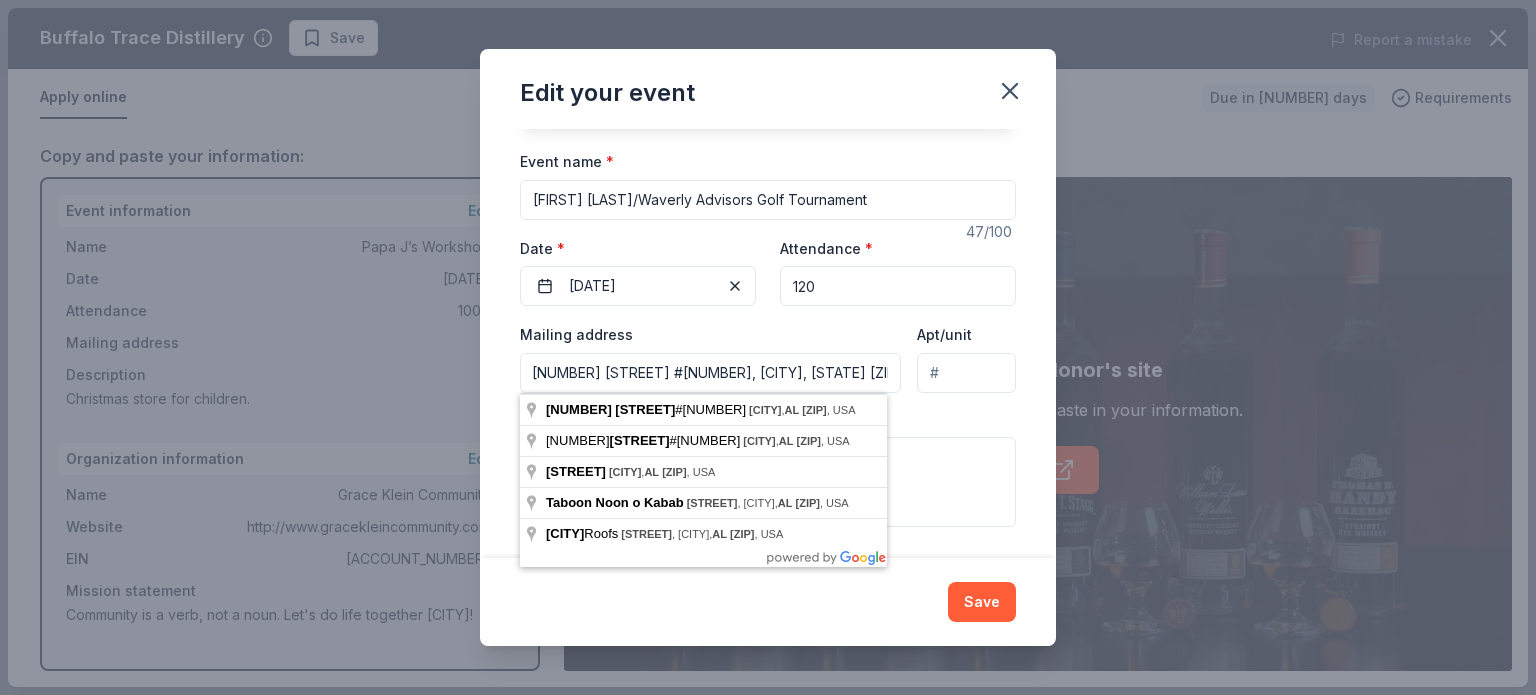 type on "1678 Montgomery Hwy #104, Birmingham, AL 35216" 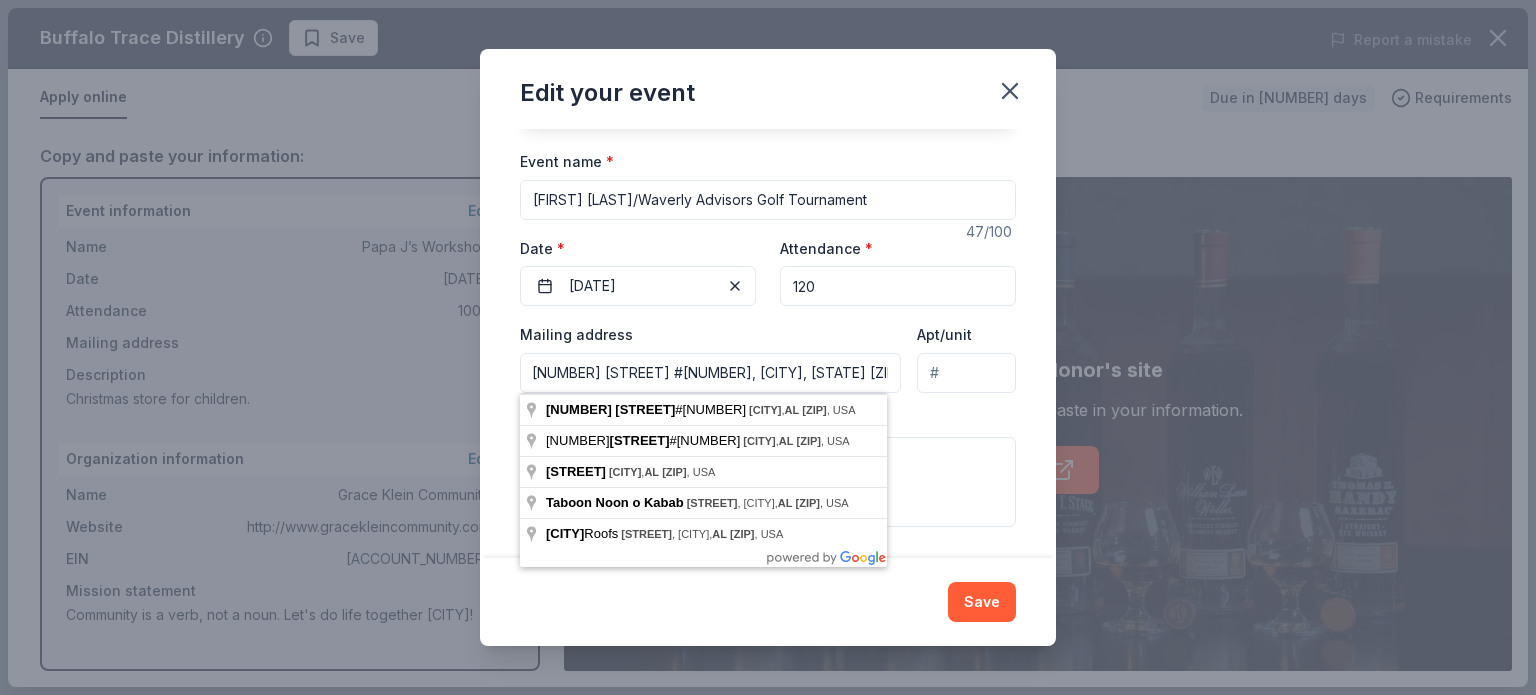 scroll, scrollTop: 0, scrollLeft: 0, axis: both 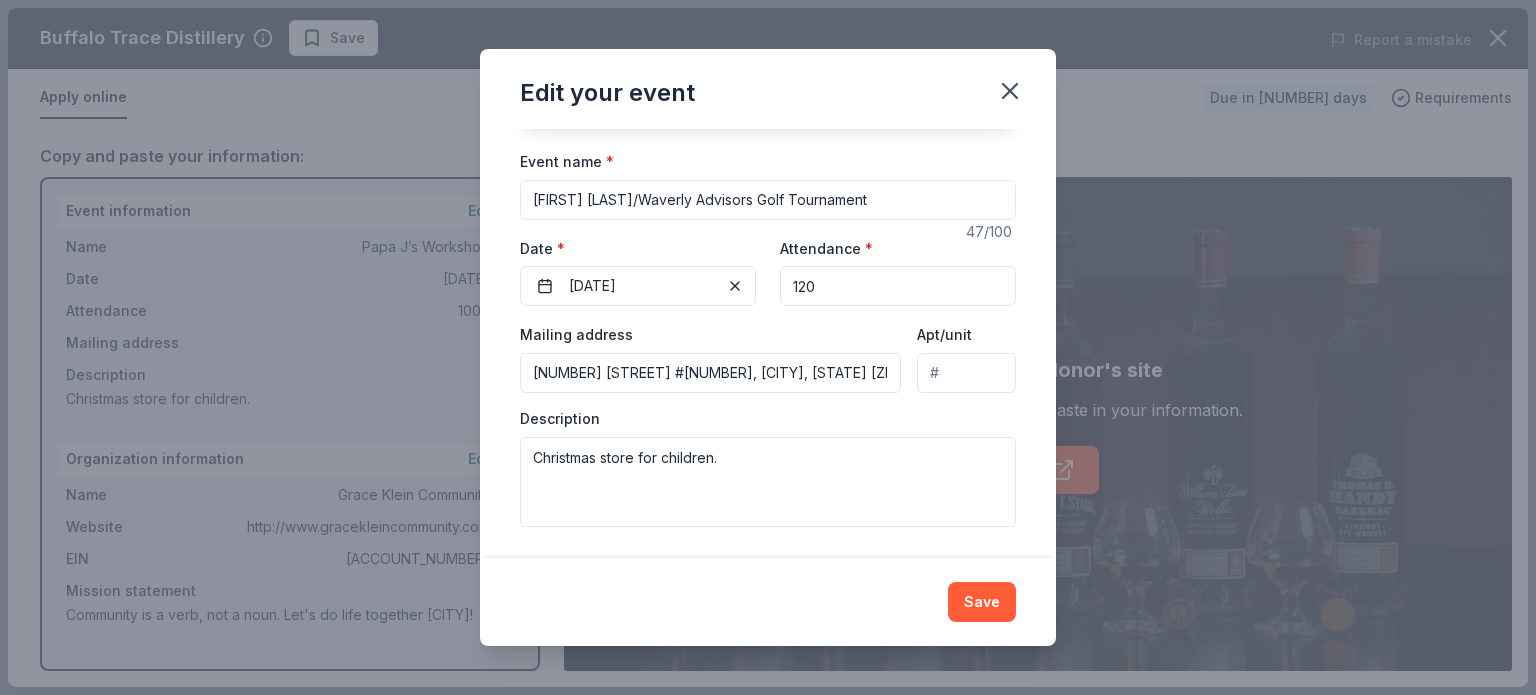 click on "Changes made here will update the Event too. Update donors you've applied to Let donors know of any updates you've made since you applied. Event name * Oliver Waltman/Waverly Advisors Golf Tournament 47 /100 Event website www.gracekleincommunity.com Attendance * 120 Date * 05/21/2026 Mailing address 1678 Montgomery Hwy #104, Birmingham, AL 35216 Apt/unit Description Christmas store for children." at bounding box center (768, 343) 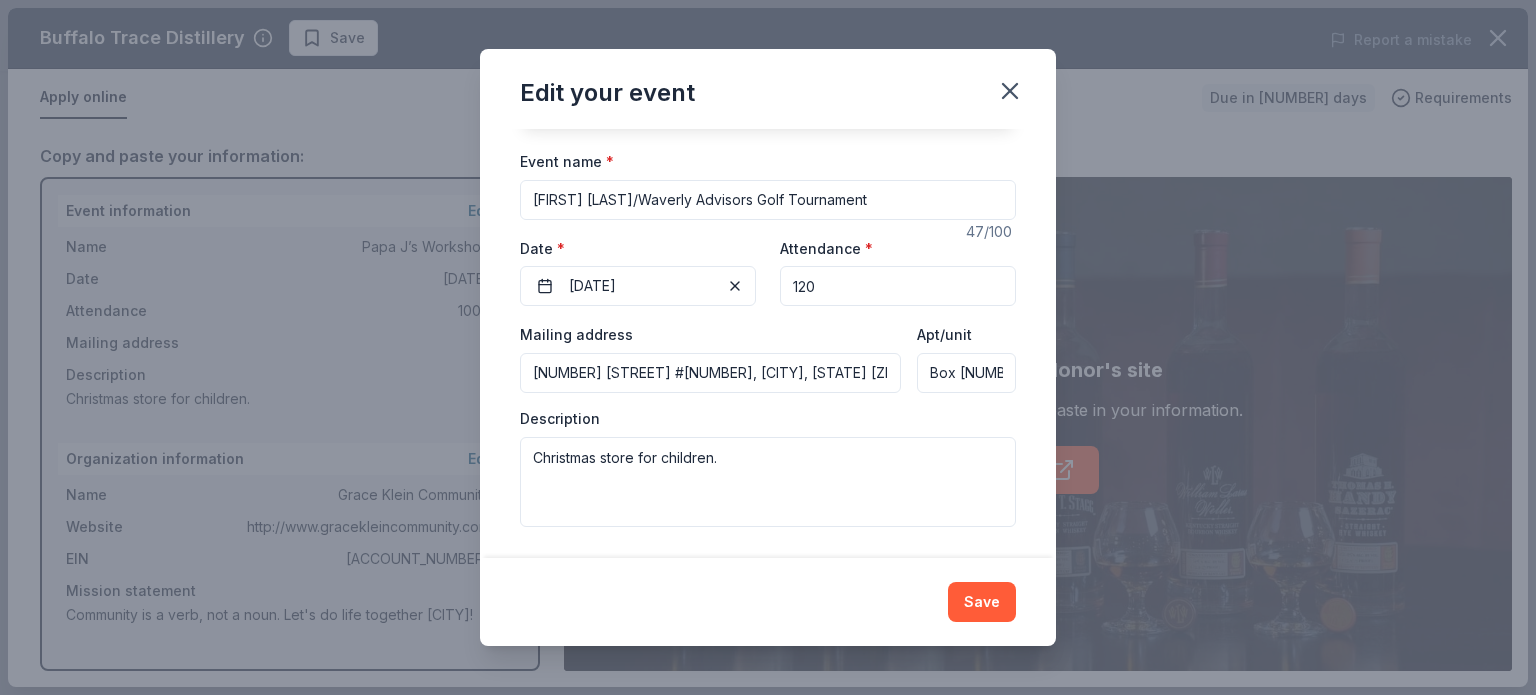 type on "Box 304" 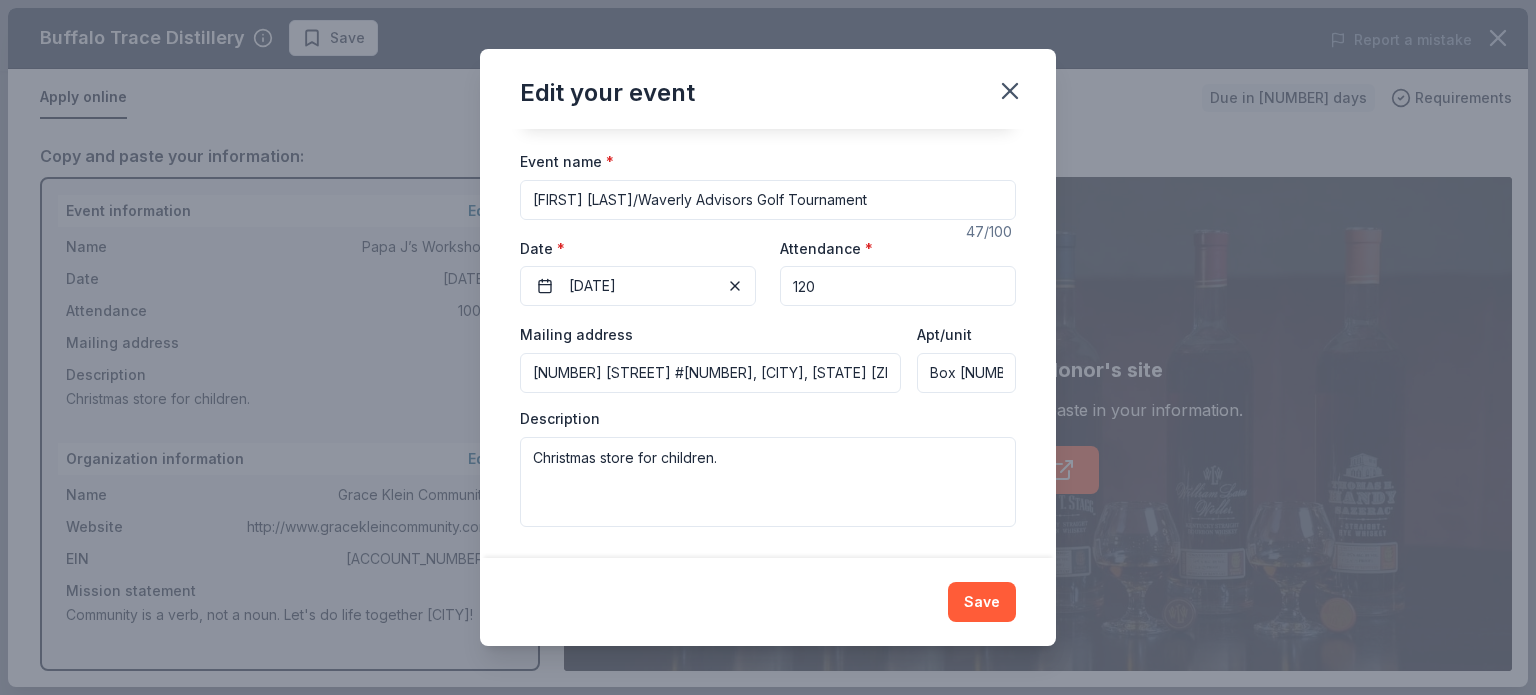 click on "Changes made here will update the Event too. Update donors you've applied to Let donors know of any updates you've made since you applied. Event name * Oliver Waltman/Waverly Advisors Golf Tournament 47 /100 Event website www.gracekleincommunity.com Attendance * 120 Date * 05/21/2026 Mailing address 1678 Montgomery Hwy #104, Birmingham, AL 35216 Apt/unit Box 304 Description Christmas store for children." at bounding box center [768, 343] 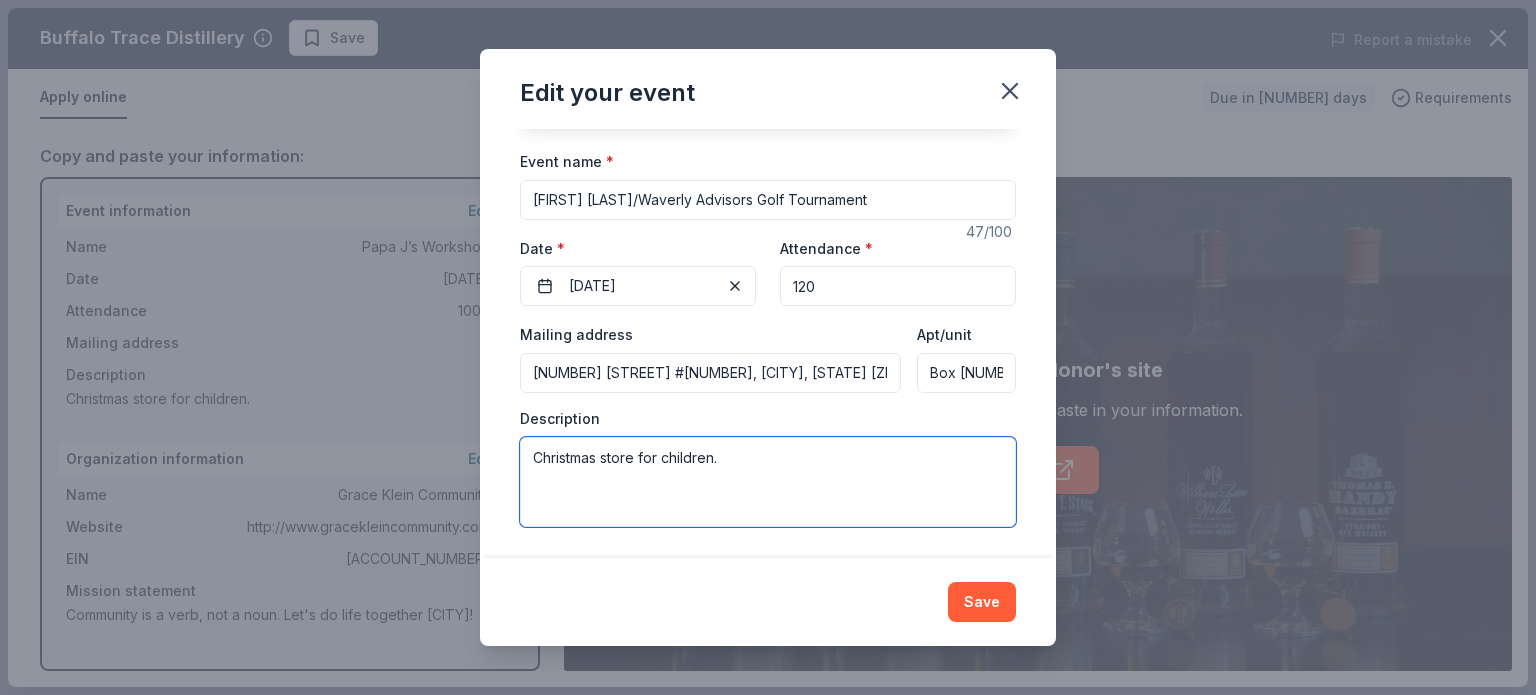 drag, startPoint x: 732, startPoint y: 468, endPoint x: 486, endPoint y: 468, distance: 246 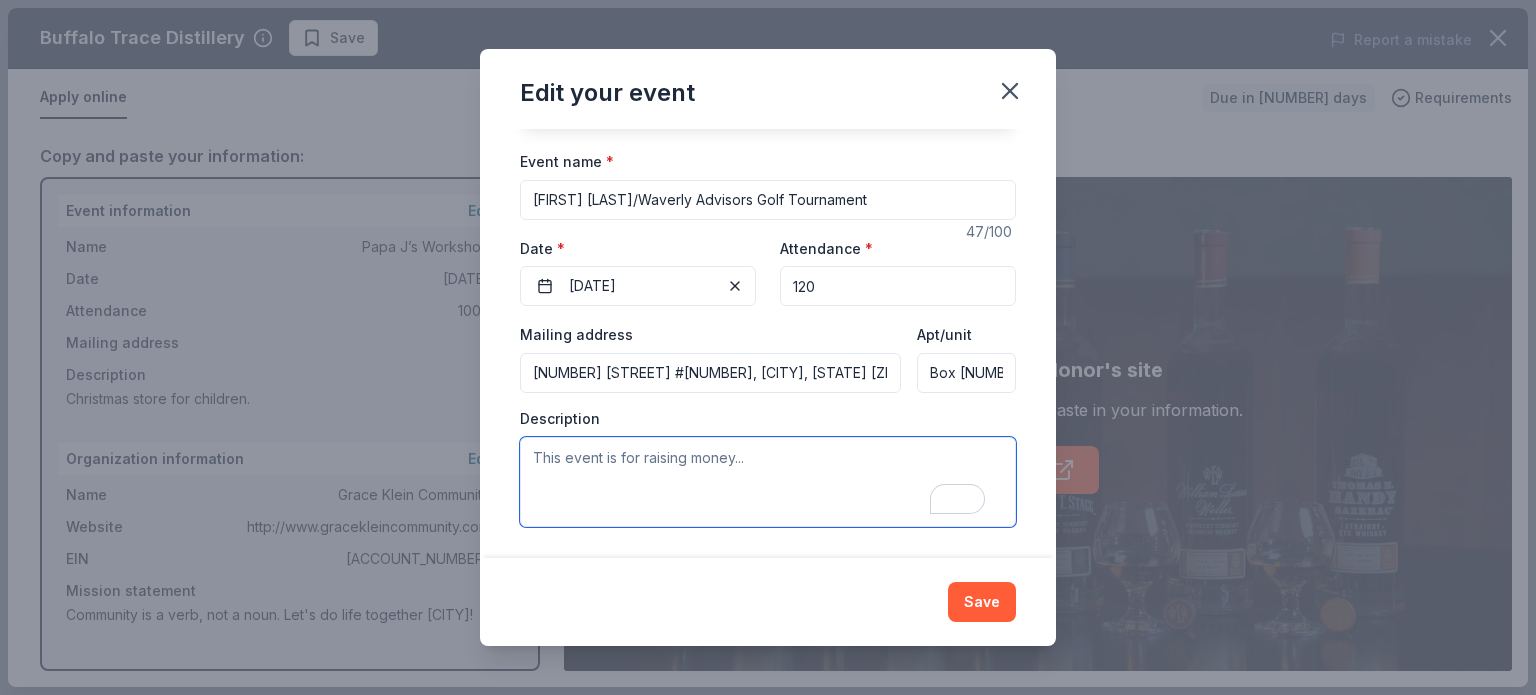 click at bounding box center [768, 482] 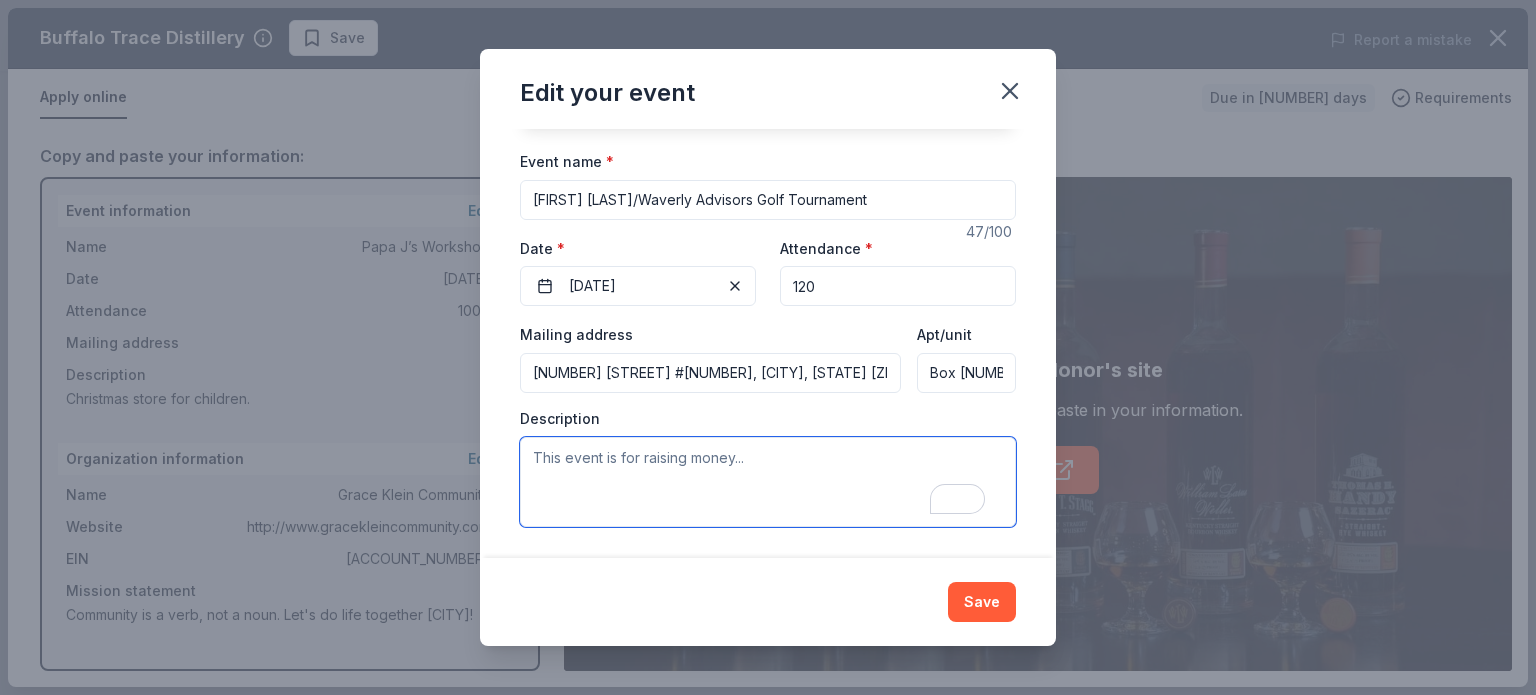 paste on "To expand our ability to feed the hungry and respond to food insecurity in the greater Birmingham area, we will be holding our fourth Golf Invitational as an organization fundraiser.  The invitational will be held on [DAY], [DATE], [YEAR], at Ballantrae Golf Club in Pelham, AL.  The invitational is named in honor and memory of [PERSON NAME], a key volunteer, encourager, and supporter of Grace Klein Community and an advocate and participant of our food rescue initiative FeedBHM.  [PERSON NAME] was a resident of Ballantrae and a member of the Ballantrae Golf Club, which means he likely spent many hours talking about Grace Klein Community as he played golf with friends, making the Ballantrae location of the invitational an obvious choice.
Our goal for our [YEAR] event is to have a minimum of 120 golfers." 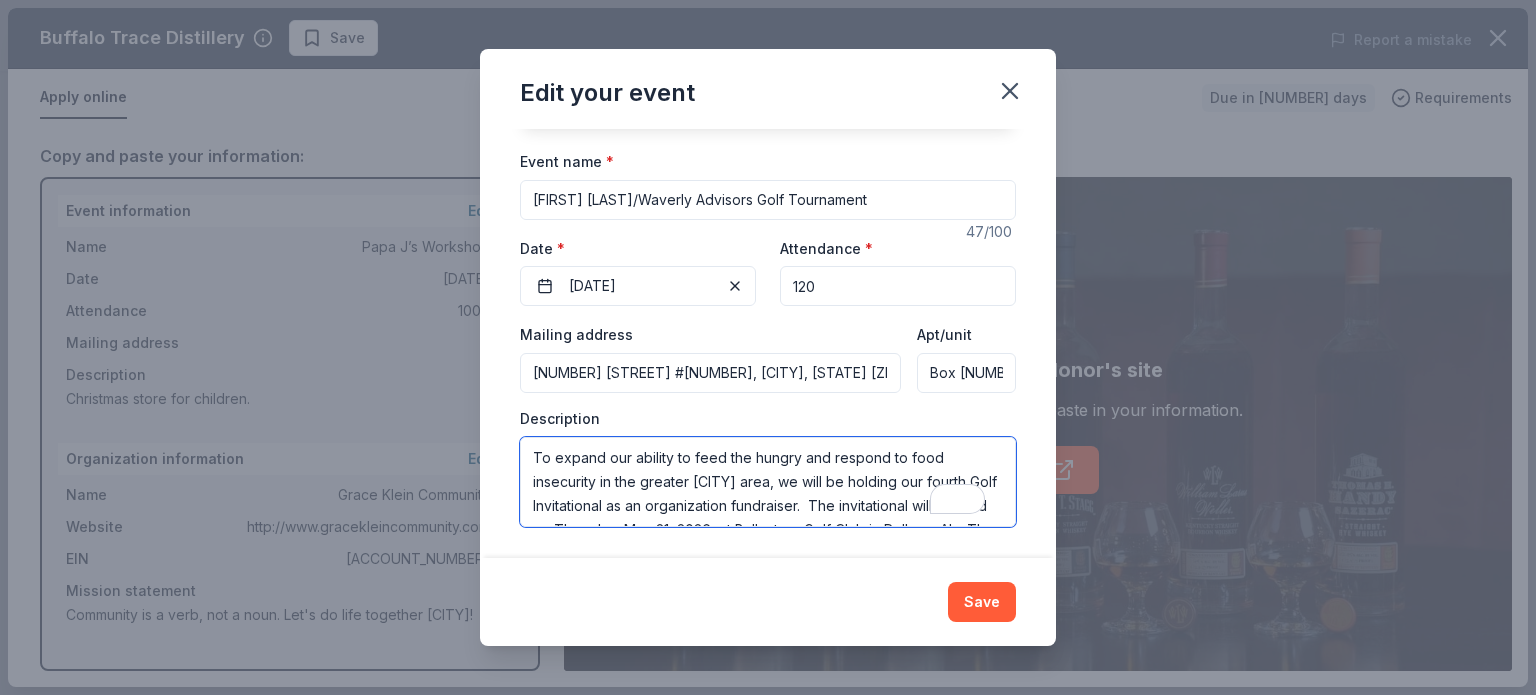 scroll, scrollTop: 252, scrollLeft: 0, axis: vertical 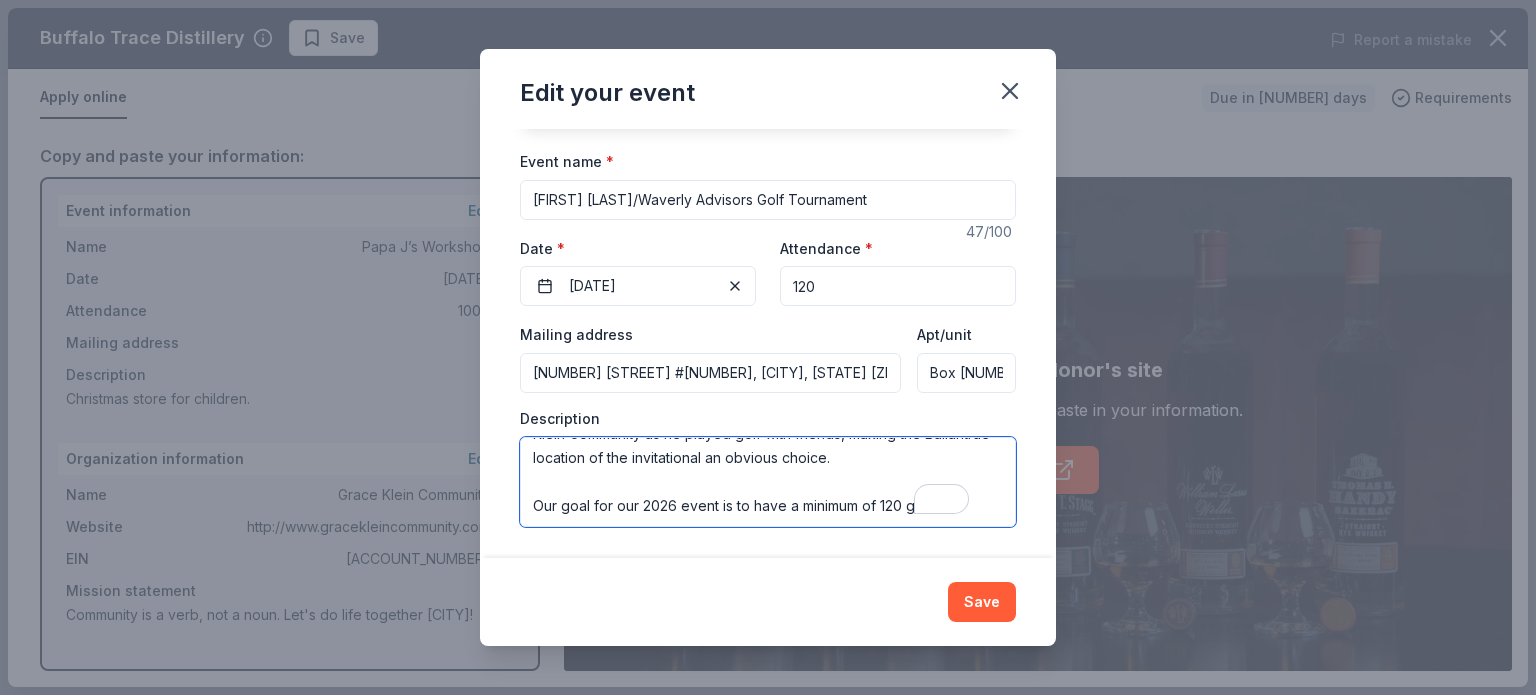 click on "To expand our ability to feed the hungry and respond to food insecurity in the greater Birmingham area, we will be holding our fourth Golf Invitational as an organization fundraiser.  The invitational will be held on [DAY], [DATE], [YEAR], at Ballantrae Golf Club in Pelham, AL.  The invitational is named in honor and memory of [PERSON NAME], a key volunteer, encourager, and supporter of Grace Klein Community and an advocate and participant of our food rescue initiative FeedBHM.  [PERSON NAME] was a resident of Ballantrae and a member of the Ballantrae Golf Club, which means he likely spent many hours talking about Grace Klein Community as he played golf with friends, making the Ballantrae location of the invitational an obvious choice.
Our goal for our [YEAR] event is to have a minimum of 120 golfers." at bounding box center [768, 482] 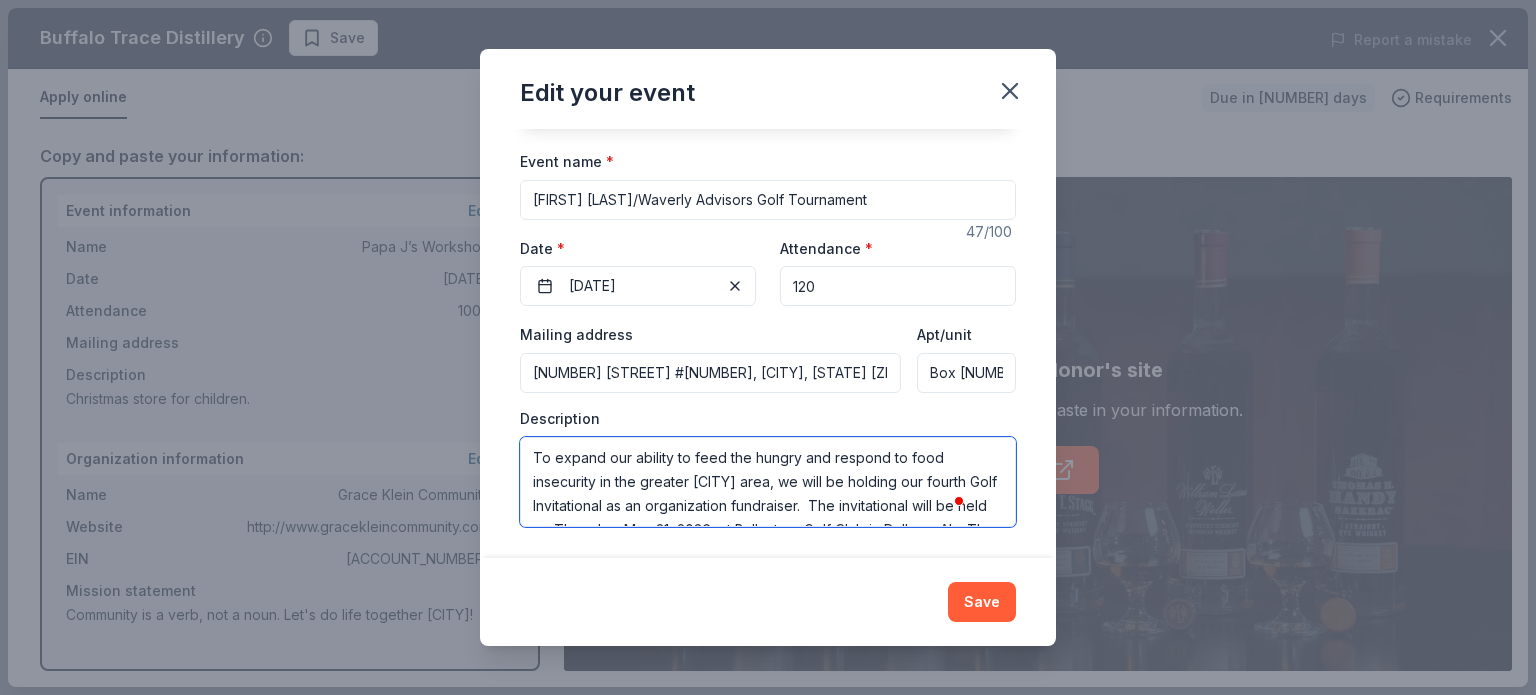 scroll, scrollTop: 28, scrollLeft: 0, axis: vertical 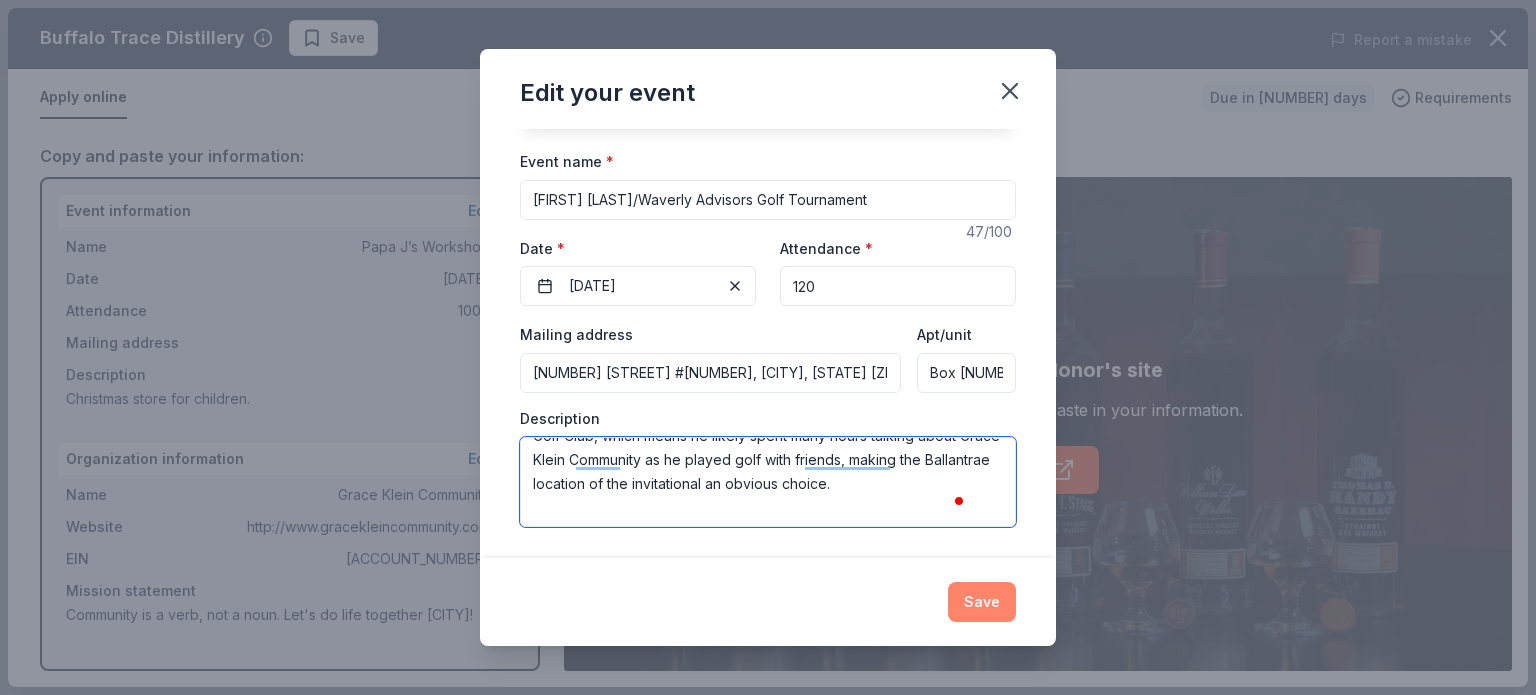 type on "To expand our ability to feed the hungry and respond to food insecurity in the greater Birmingham area, we will be holding our fourth Golf Invitational as an organization fundraiser.  The invitational will be held on [DAY], [DATE], [YEAR], at Ballantrae Golf Club in Pelham, AL.  The invitational is named in honor and memory of [PERSON NAME], a key volunteer, encourager, and supporter of Grace Klein Community and an advocate and participant of our food rescue initiative FeedBHM.  [PERSON NAME] was a resident of Ballantrae and a member of the Ballantrae Golf Club, which means he likely spent many hours talking about Grace Klein Community as he played golf with friends, making the Ballantrae location of the invitational an obvious choice.
Our goal for our [YEAR] event is to have a minimum of 120 golfers." 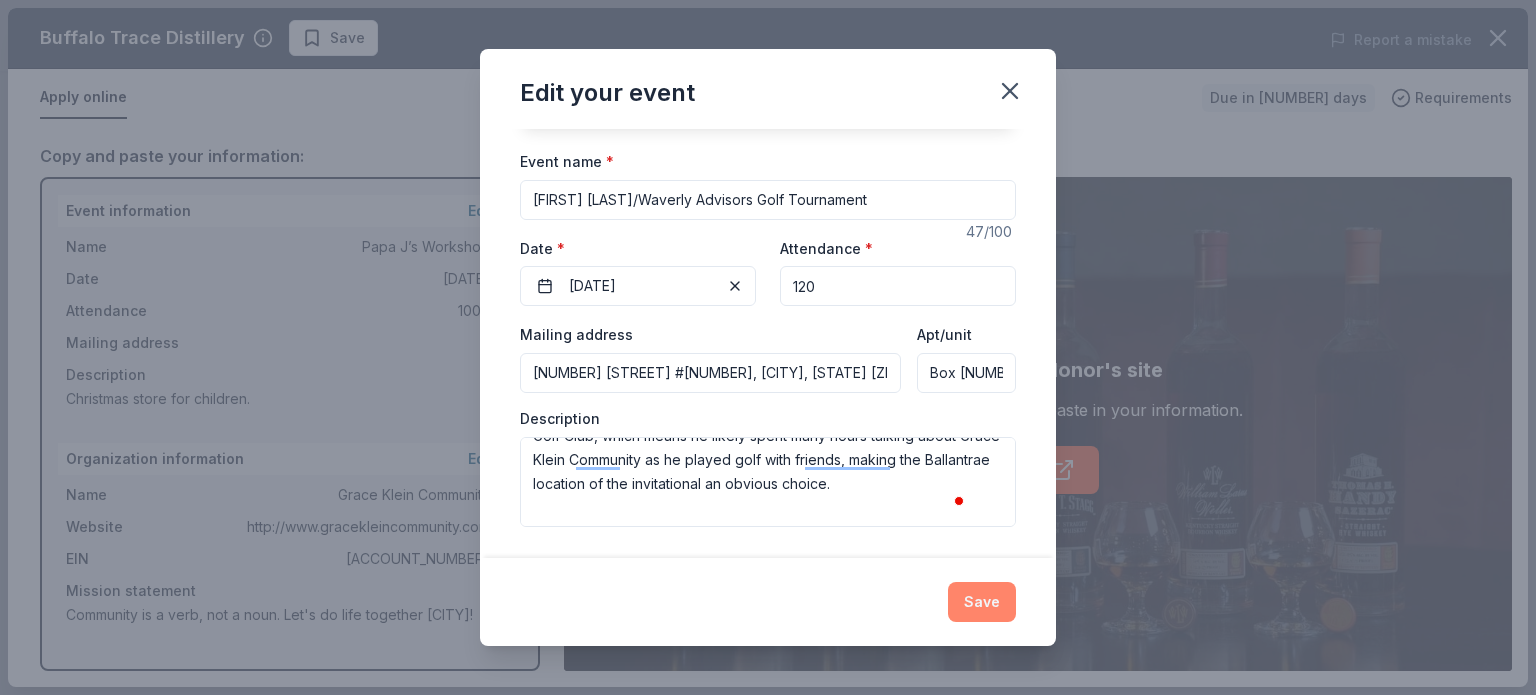 click on "Save" at bounding box center (982, 602) 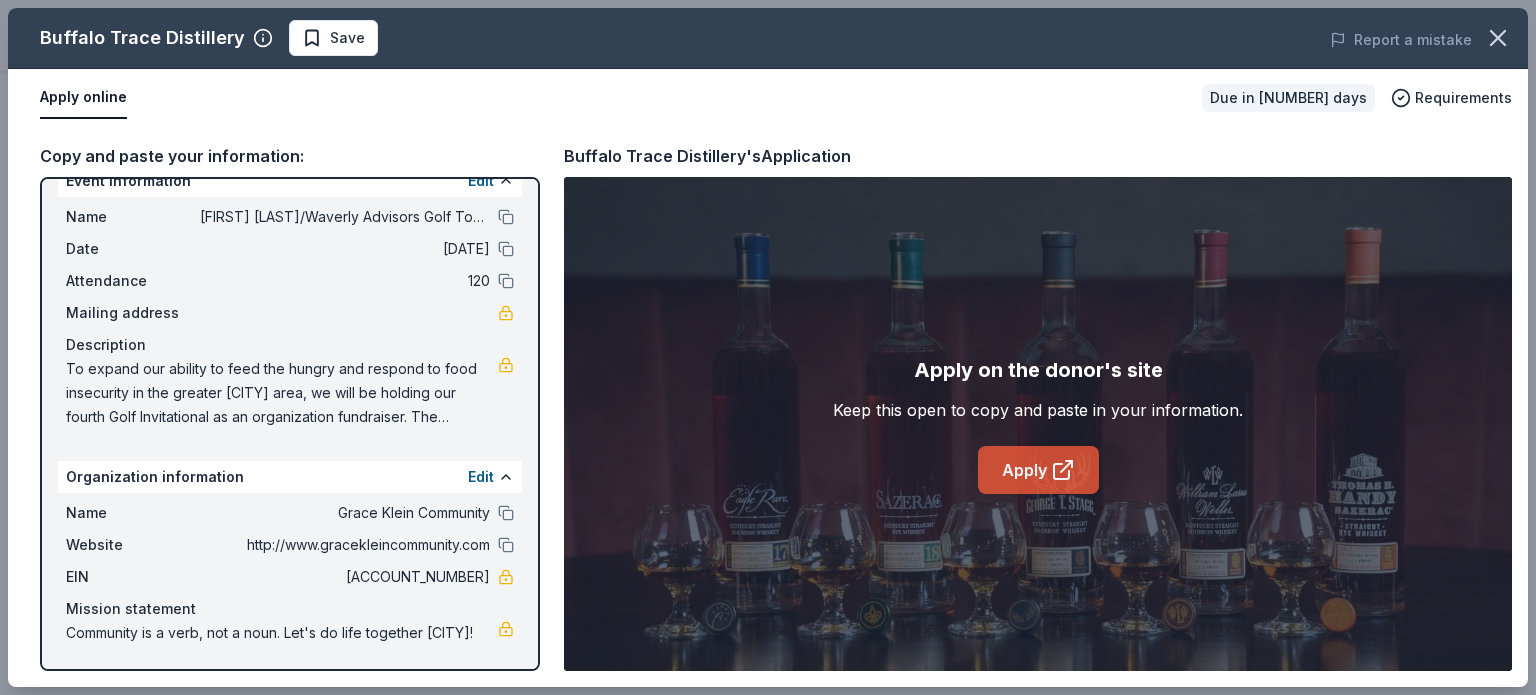 click on "Apply" at bounding box center (1038, 470) 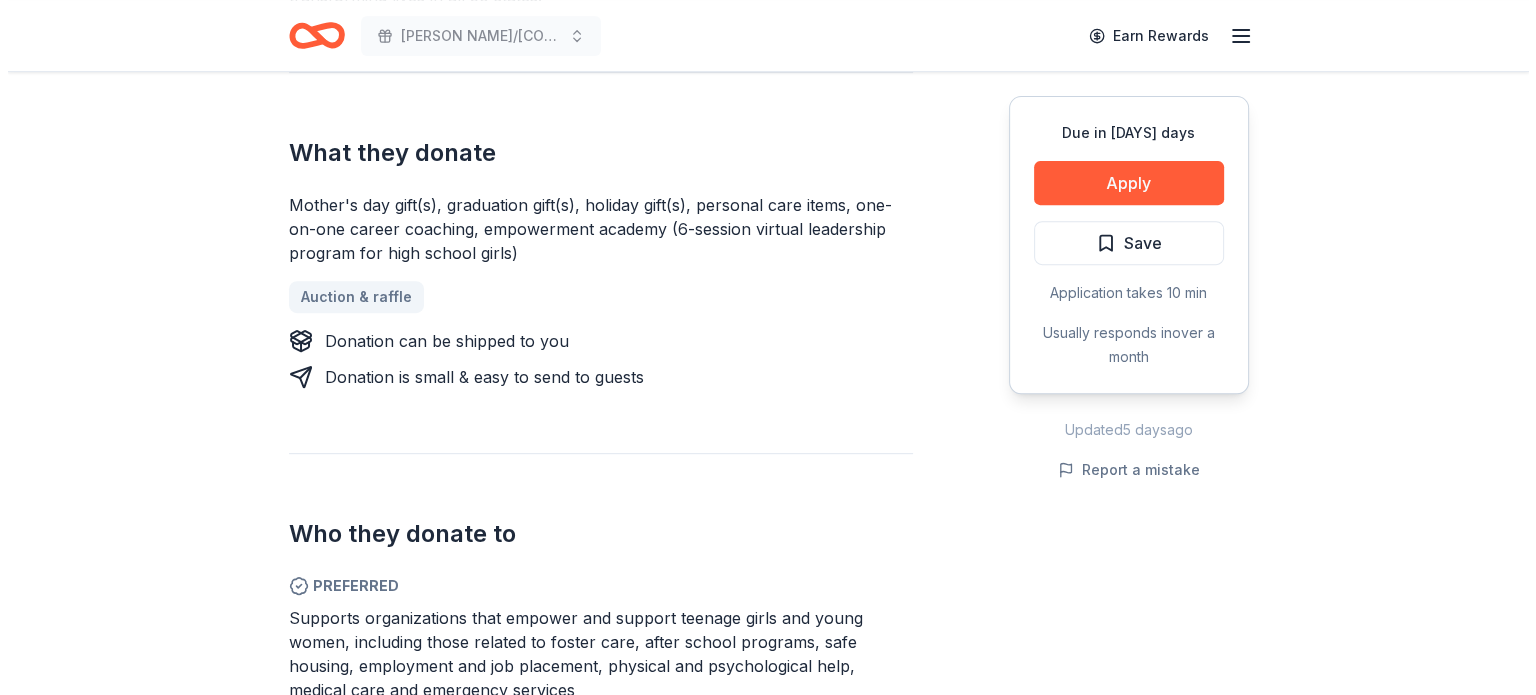 scroll, scrollTop: 775, scrollLeft: 0, axis: vertical 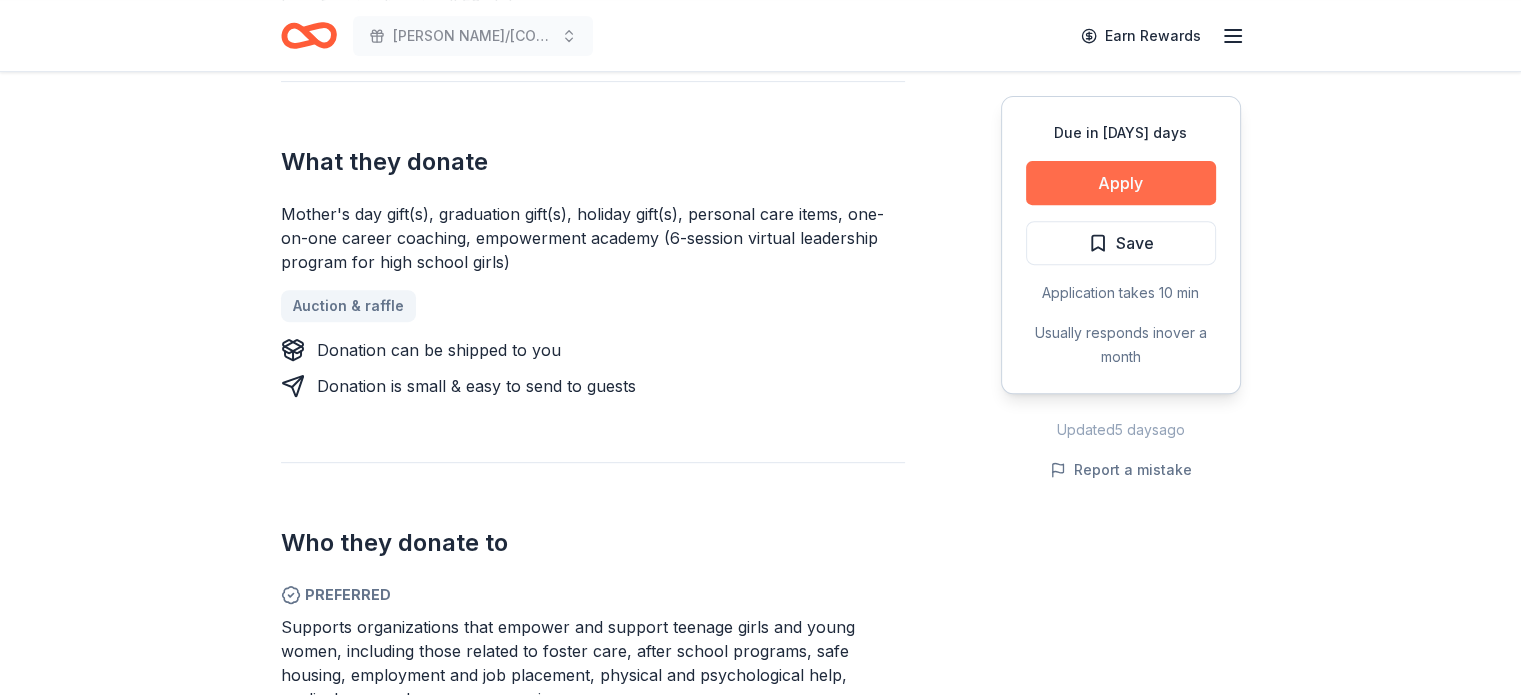 click on "Apply" at bounding box center (1121, 183) 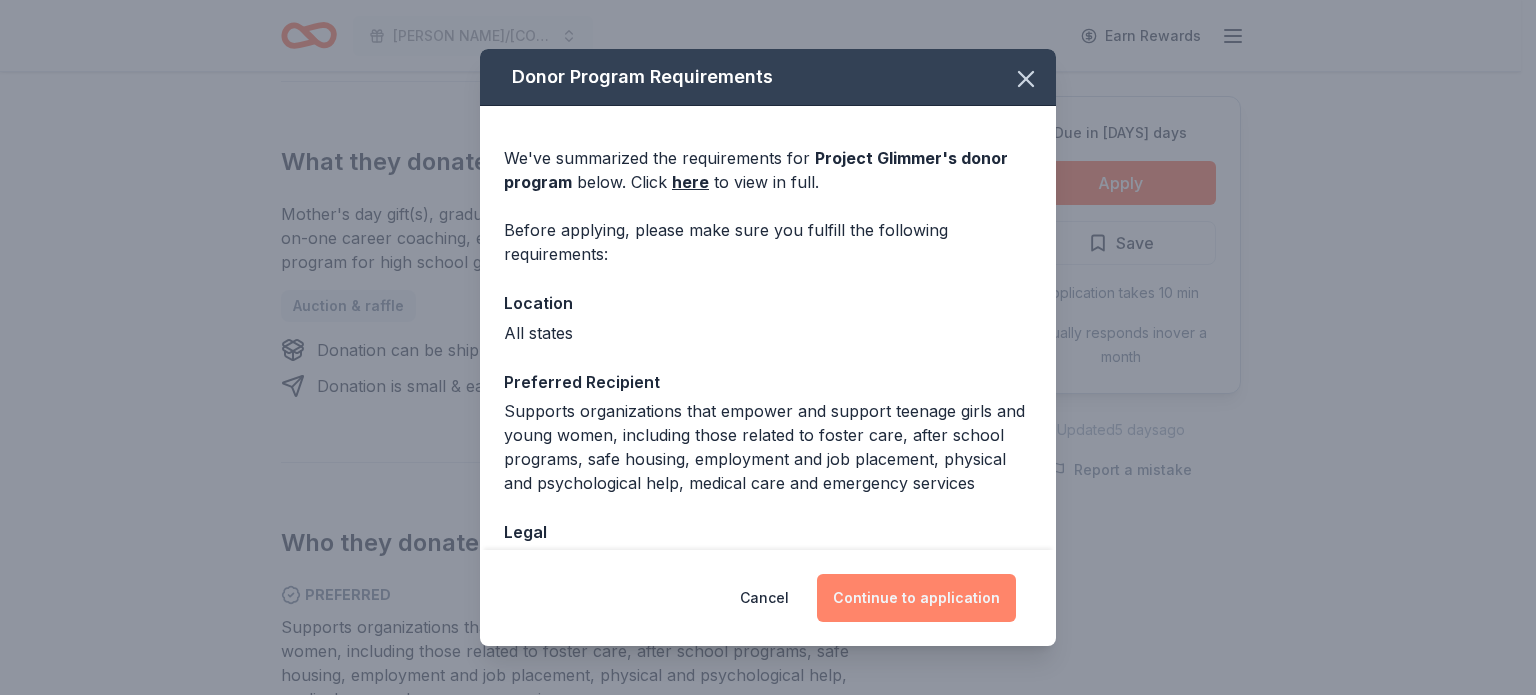 click on "Continue to application" at bounding box center (916, 598) 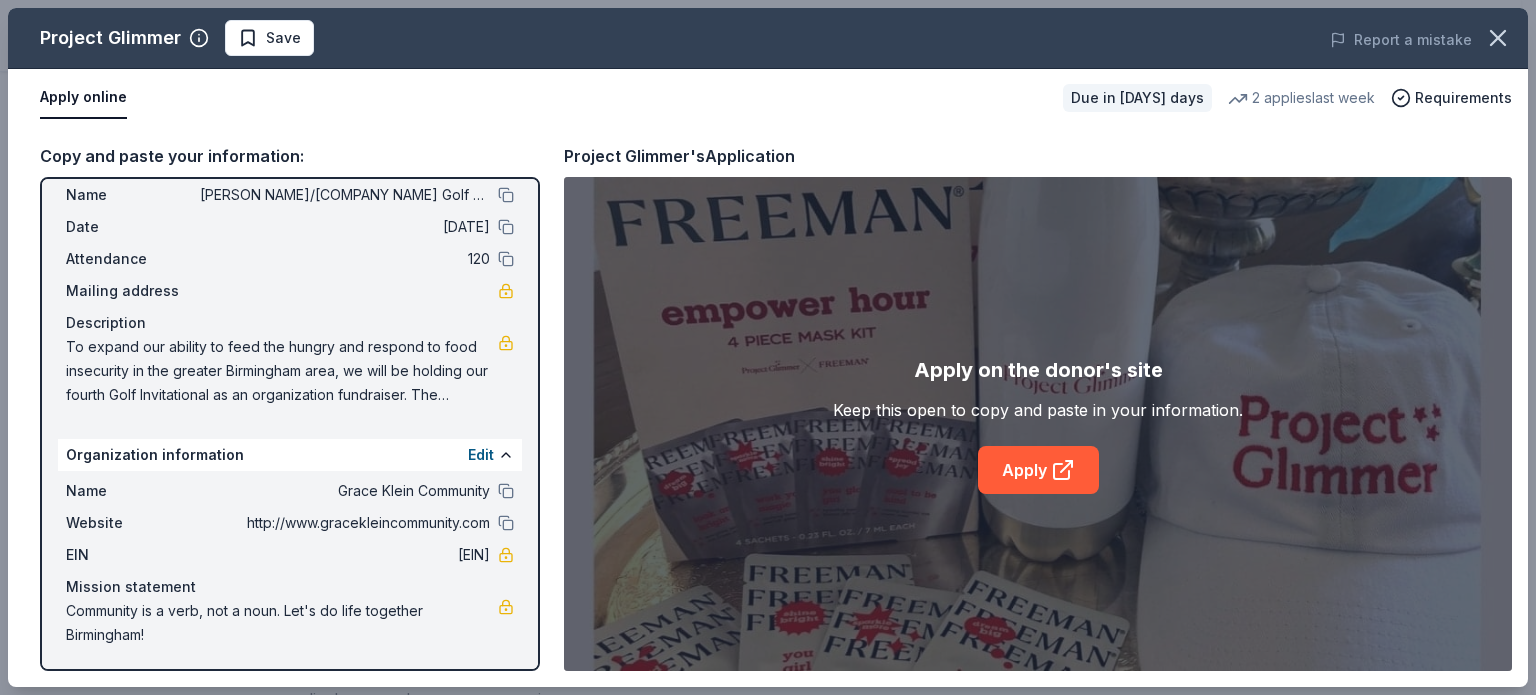 scroll, scrollTop: 0, scrollLeft: 0, axis: both 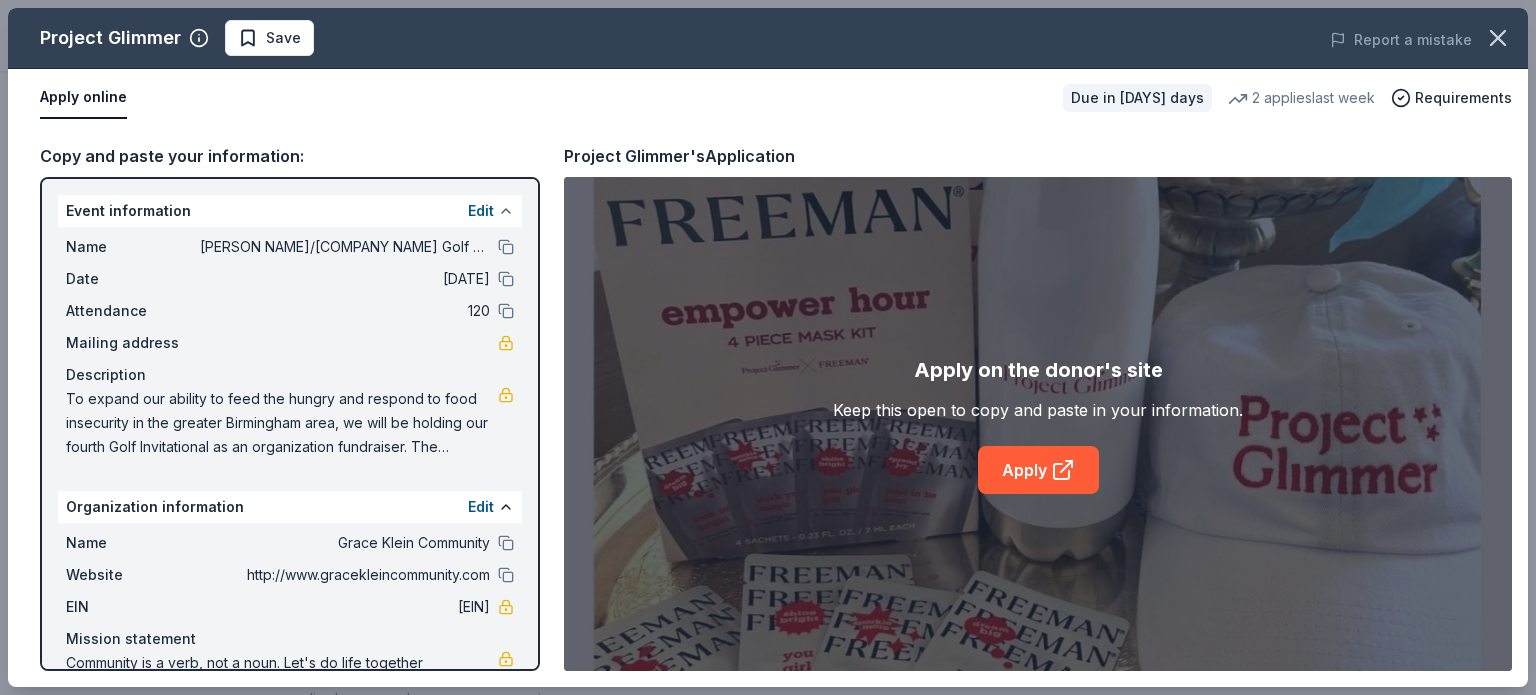 click at bounding box center (506, 211) 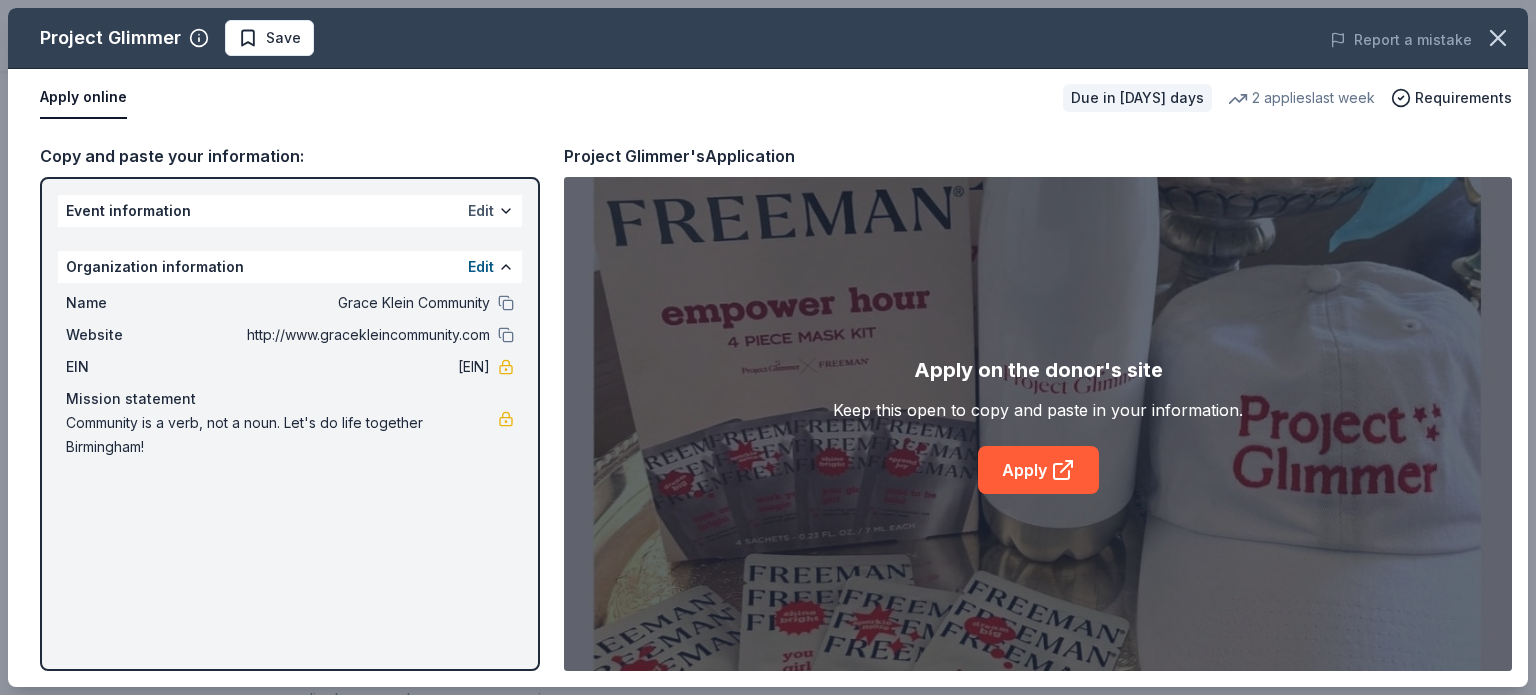 click on "Edit" at bounding box center [481, 211] 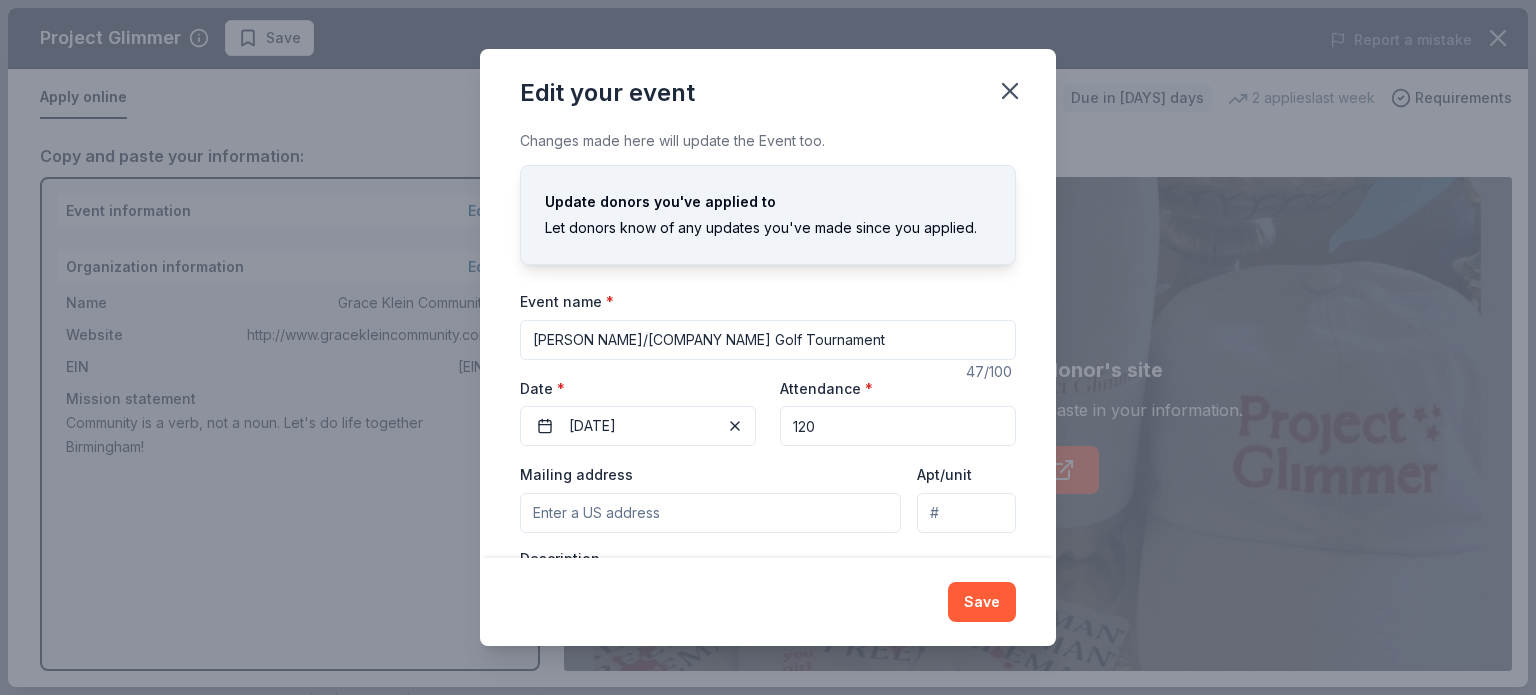 drag, startPoint x: 876, startPoint y: 340, endPoint x: 461, endPoint y: 321, distance: 415.43472 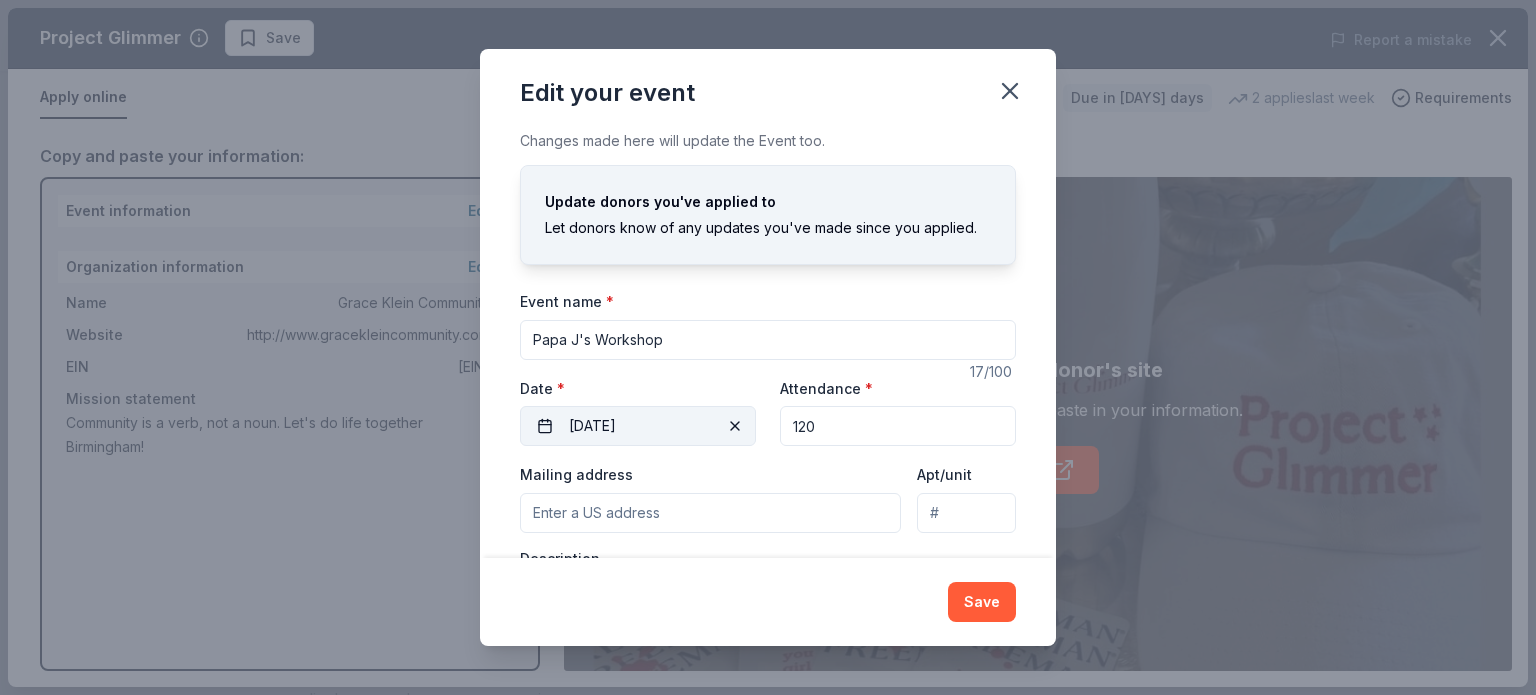 type on "Papa J's Workshop" 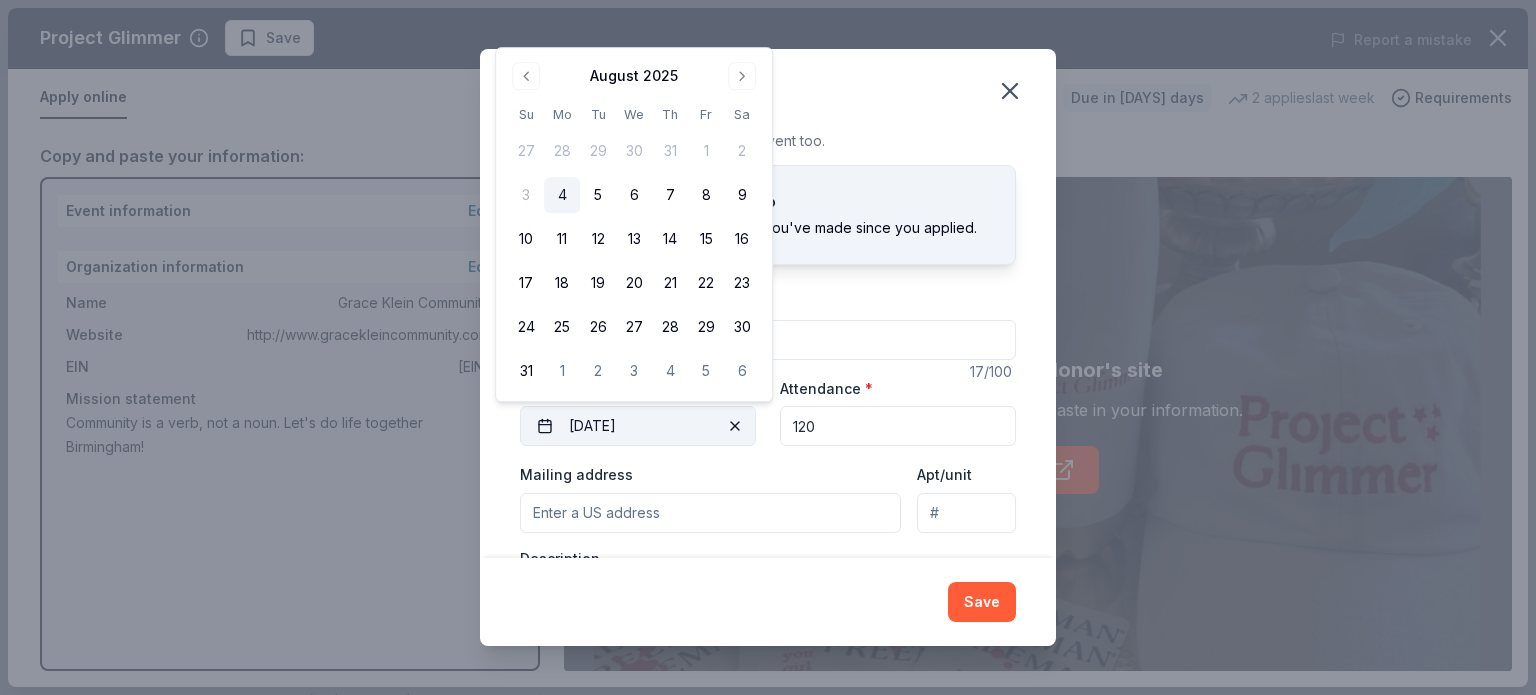 click at bounding box center (735, 426) 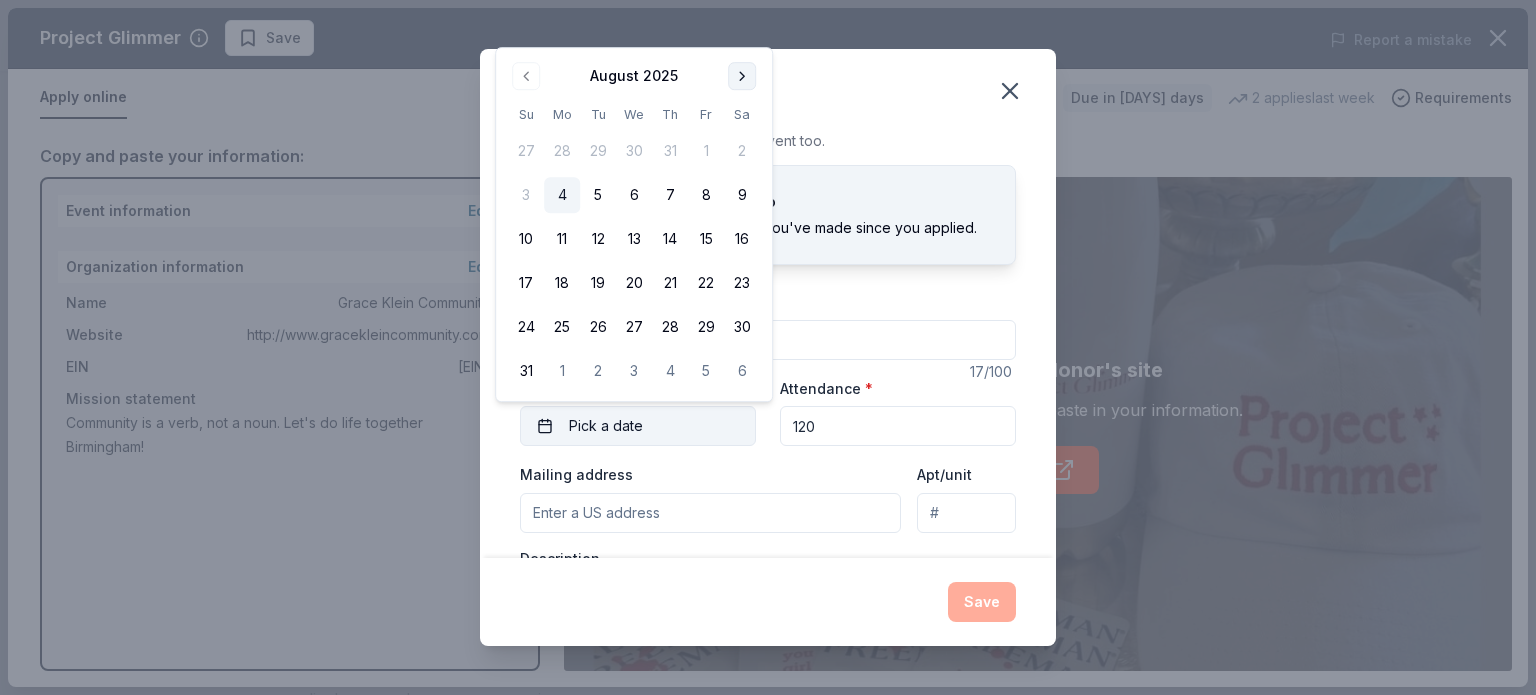 click at bounding box center (742, 76) 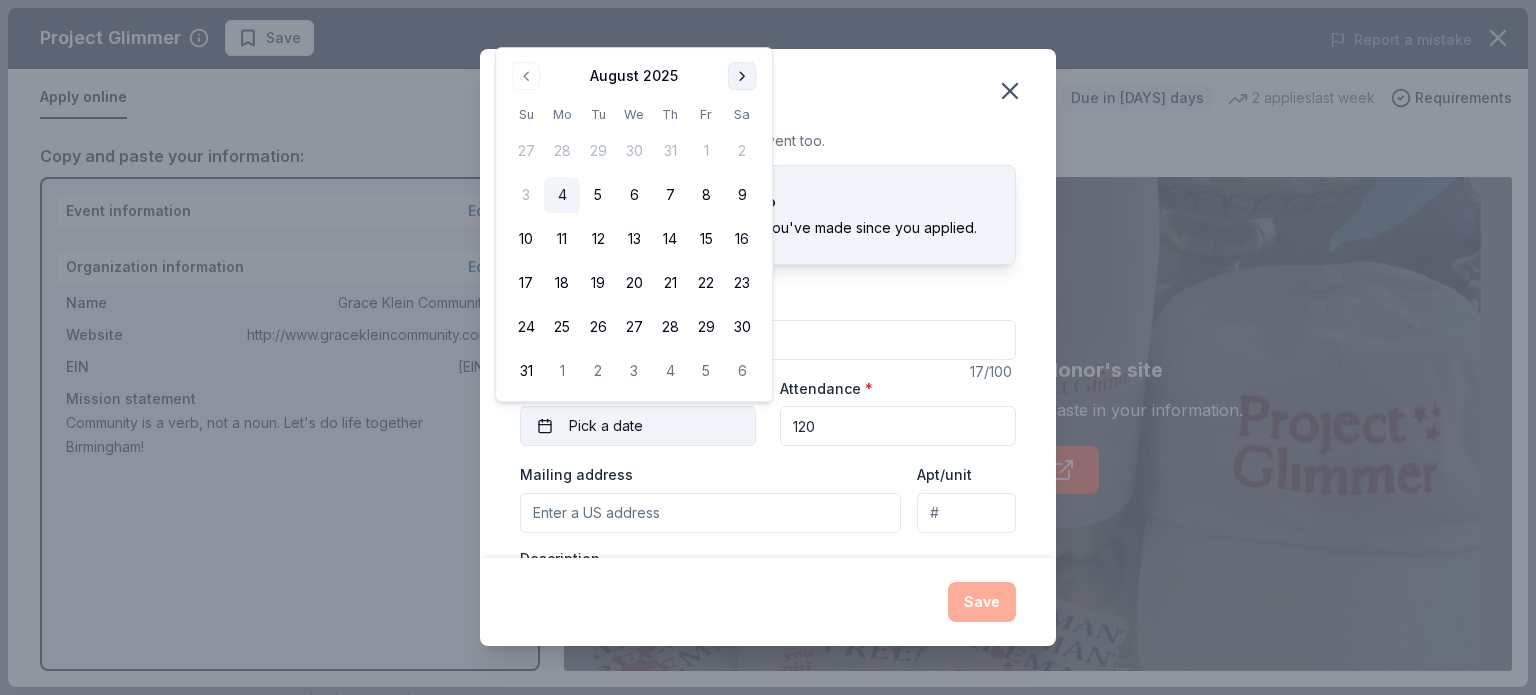 click on "Edit your   event" at bounding box center (768, 89) 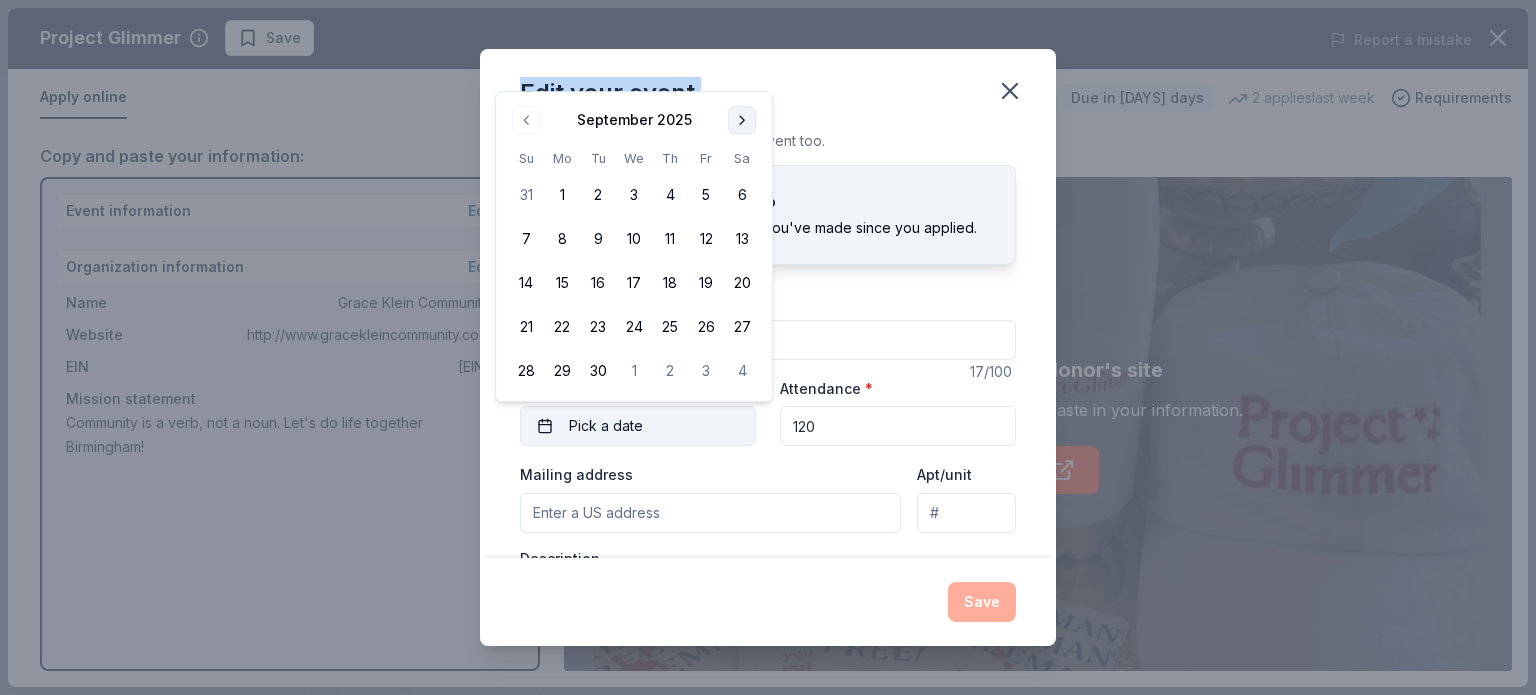 click on "Edit your   event" at bounding box center [768, 89] 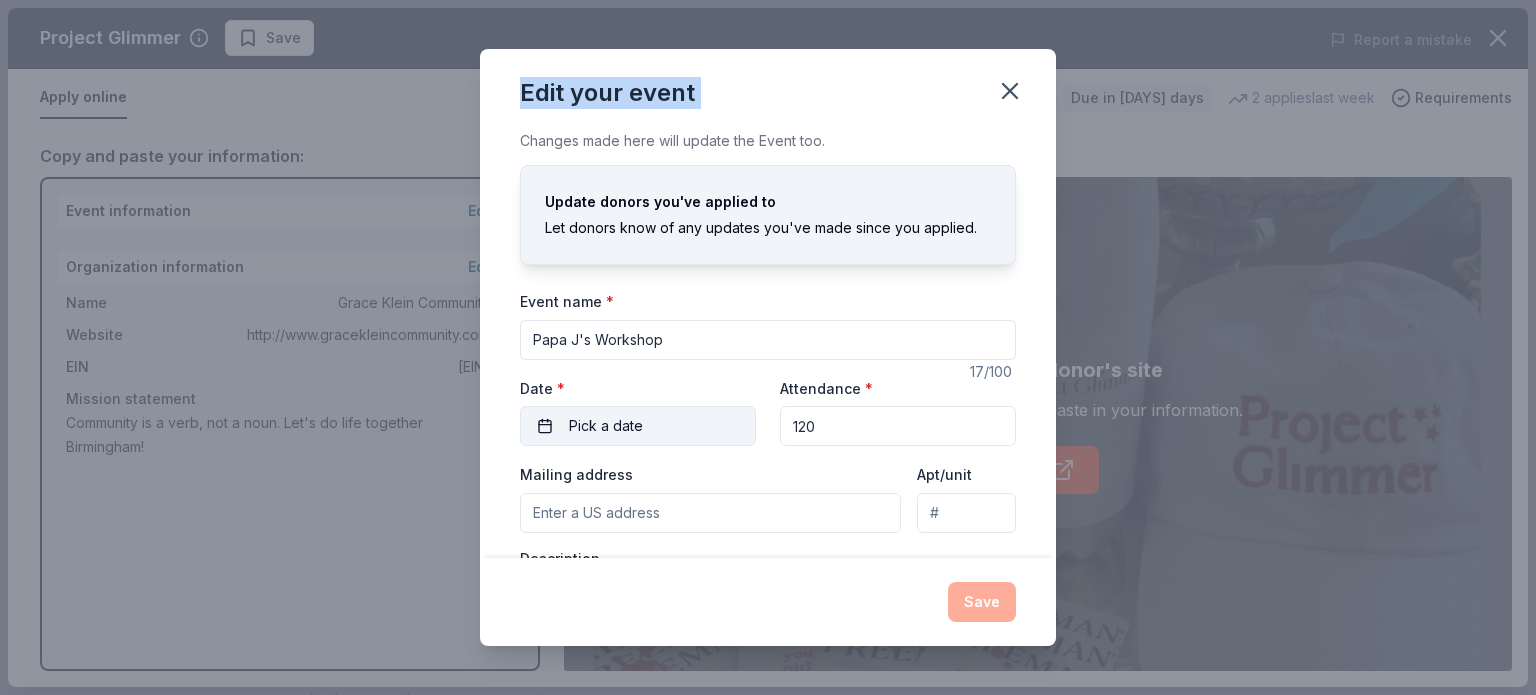 click on "Pick a date" at bounding box center [638, 426] 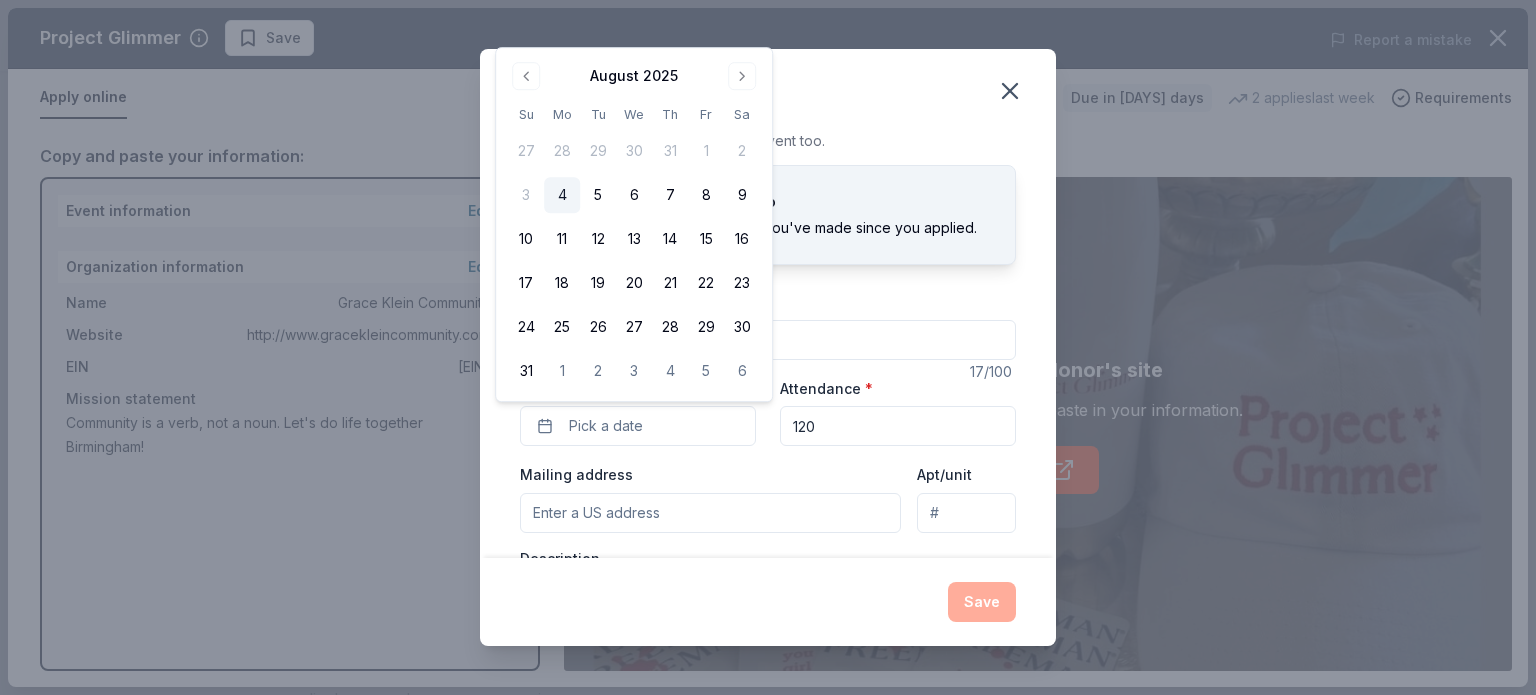 click on "August 2025 Su Mo Tu We Th Fr Sa 27 28 29 30 31 1 2 3 4 5 6 7 8 9 10 11 12 13 14 15 16 17 18 19 20 21 22 23 24 25 26 27 28 29 30 31 1 2 3 4 5 6" at bounding box center [634, 224] 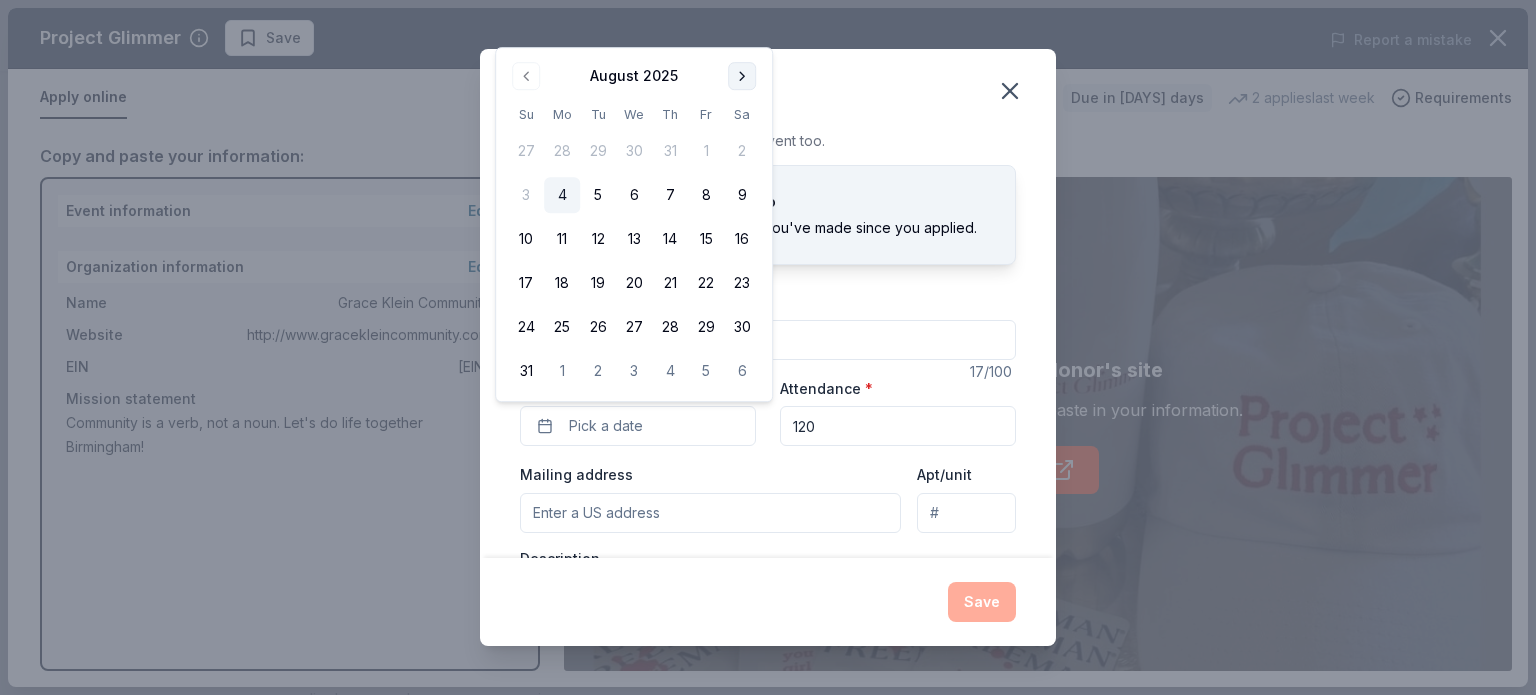 click at bounding box center [742, 76] 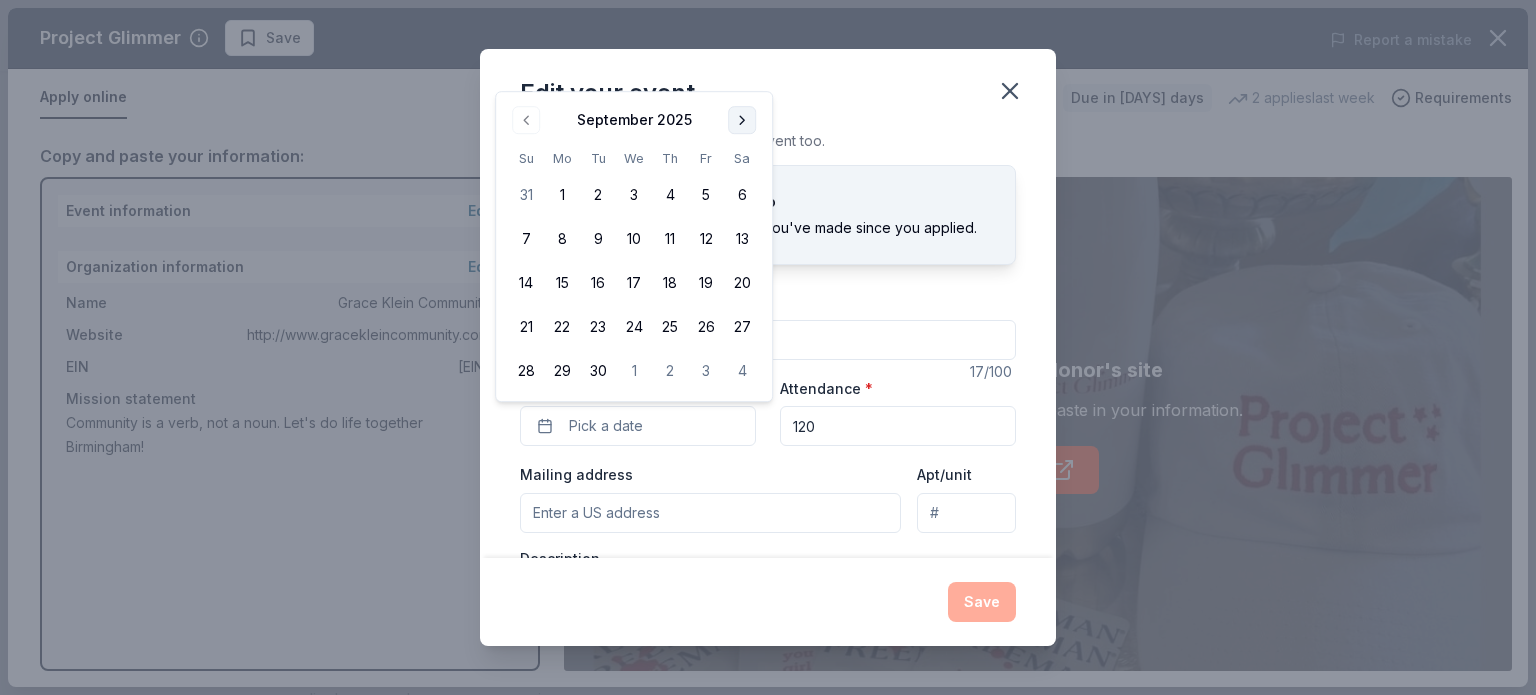 click at bounding box center [742, 120] 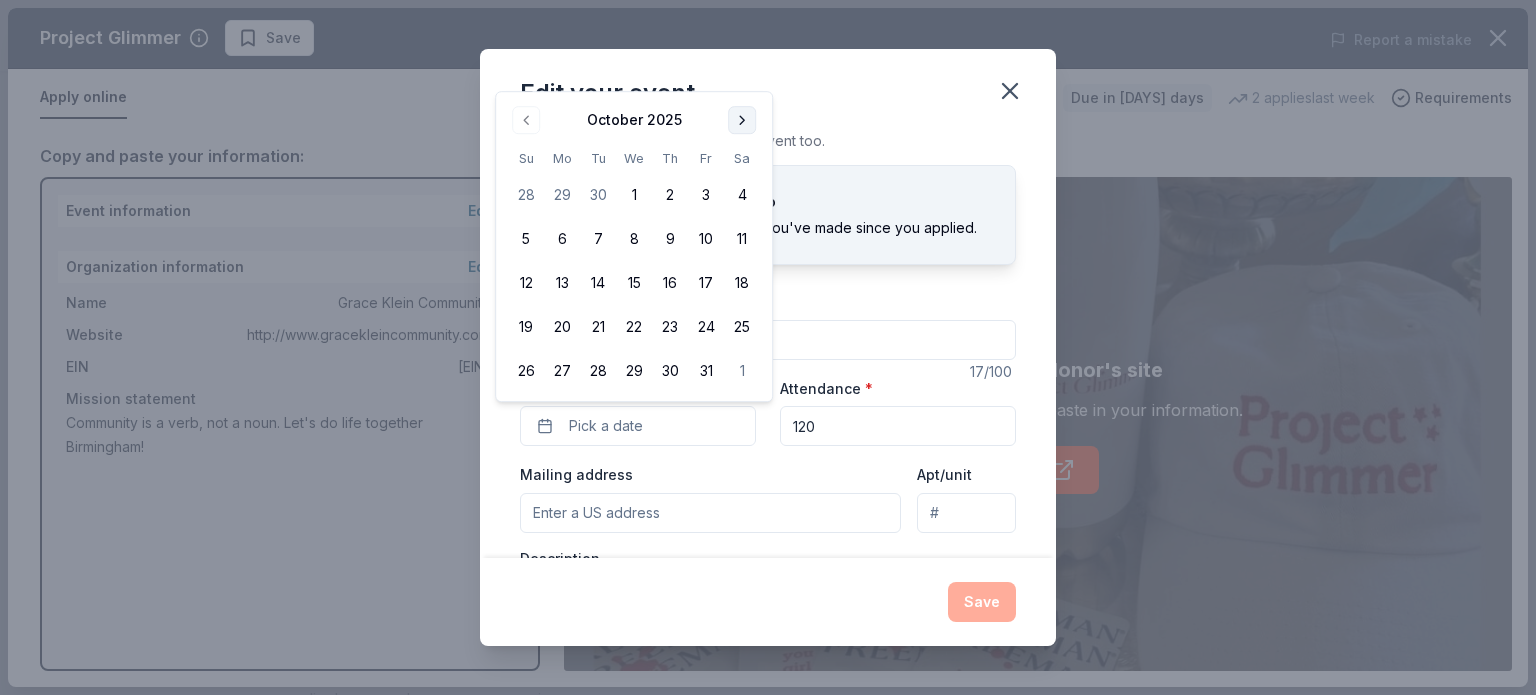 click at bounding box center [742, 120] 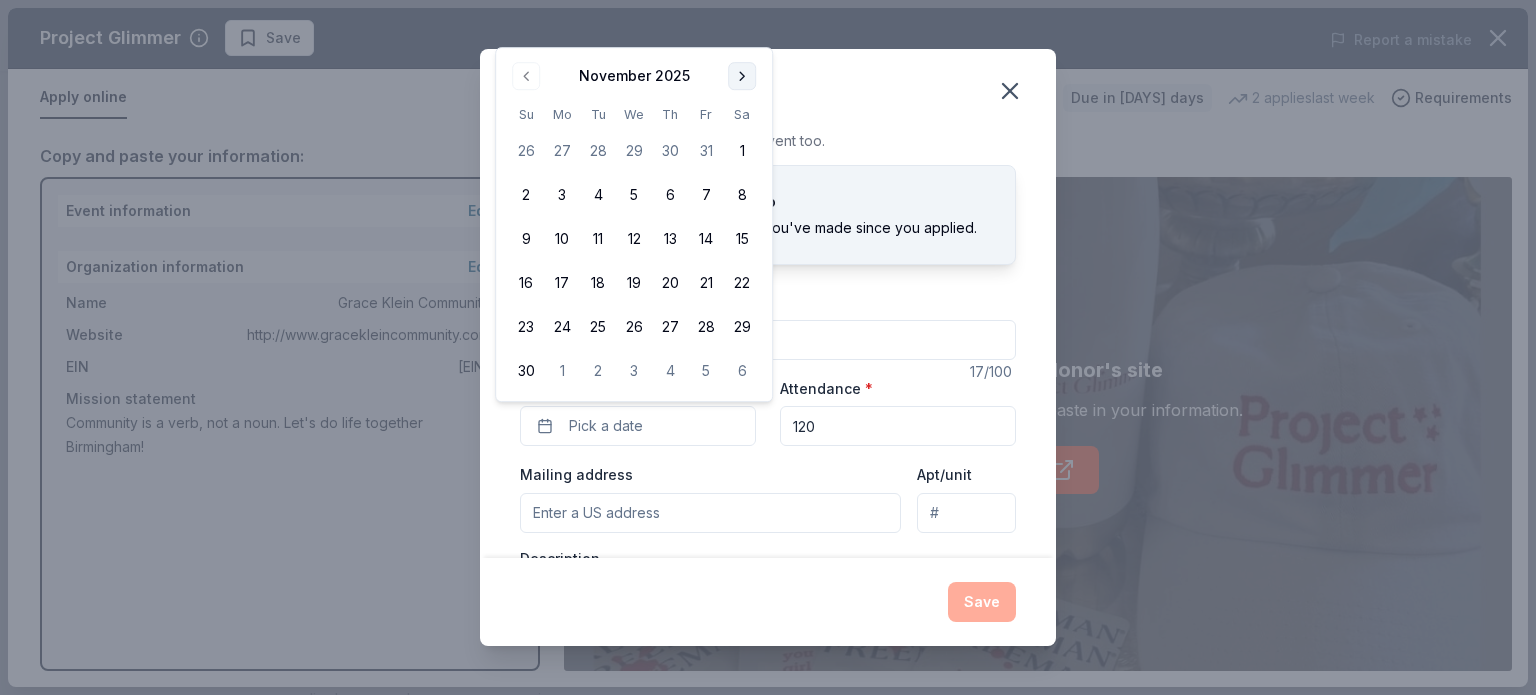 click at bounding box center (742, 76) 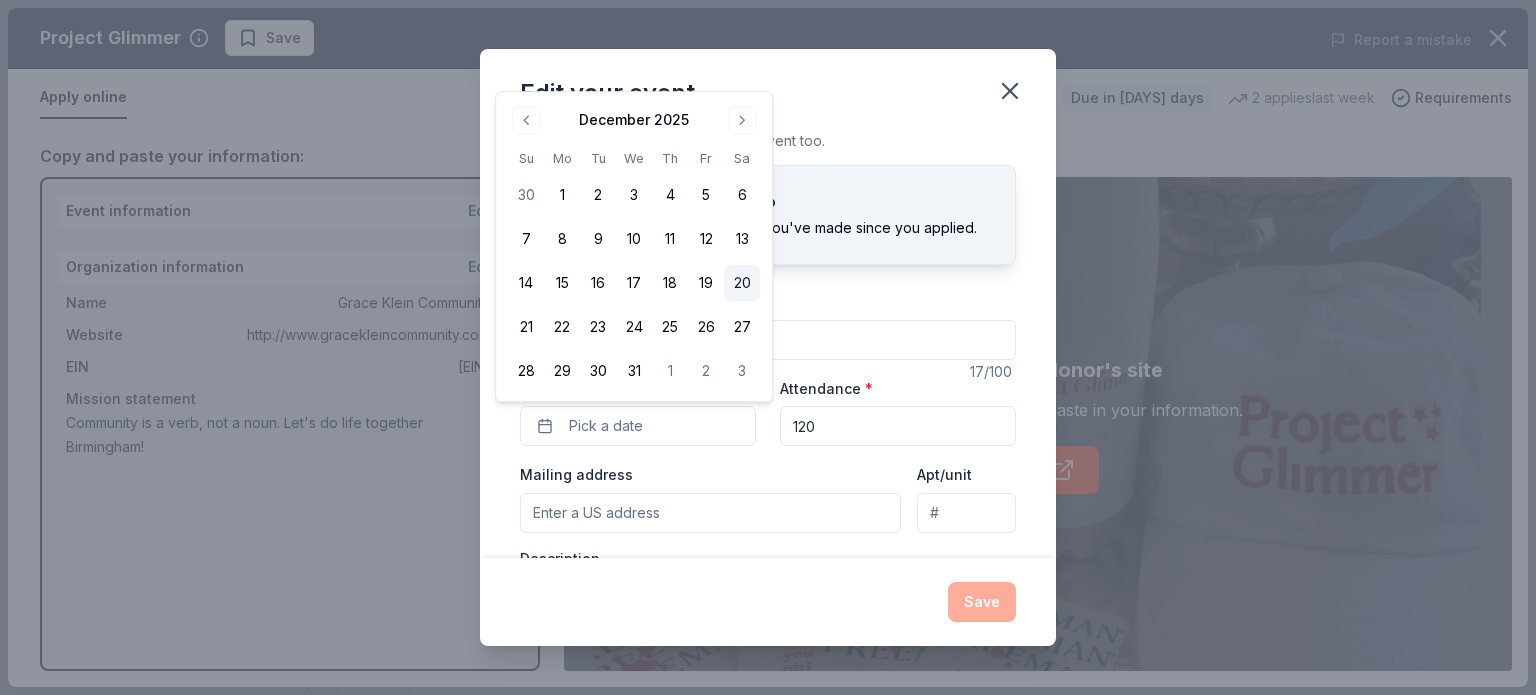 click on "20" at bounding box center (742, 283) 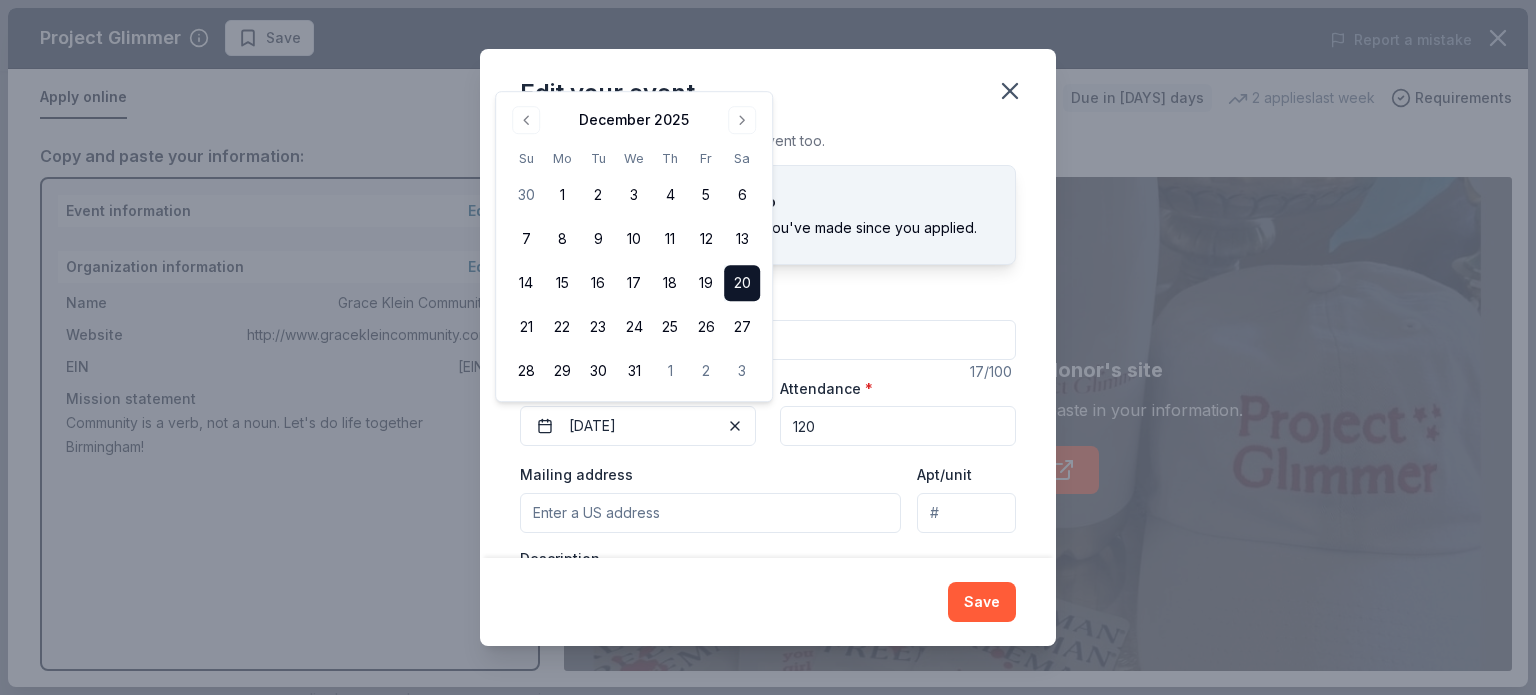 click on "Changes made here will update the Event too. Update donors you've applied to Let donors know of any updates you've made since you applied. Event name * Papa J's Workshop 17 /100 Event website www.gracekleincommunity.com Attendance * 120 Date * [DATE] Mailing address Apt/unit Description" at bounding box center [768, 343] 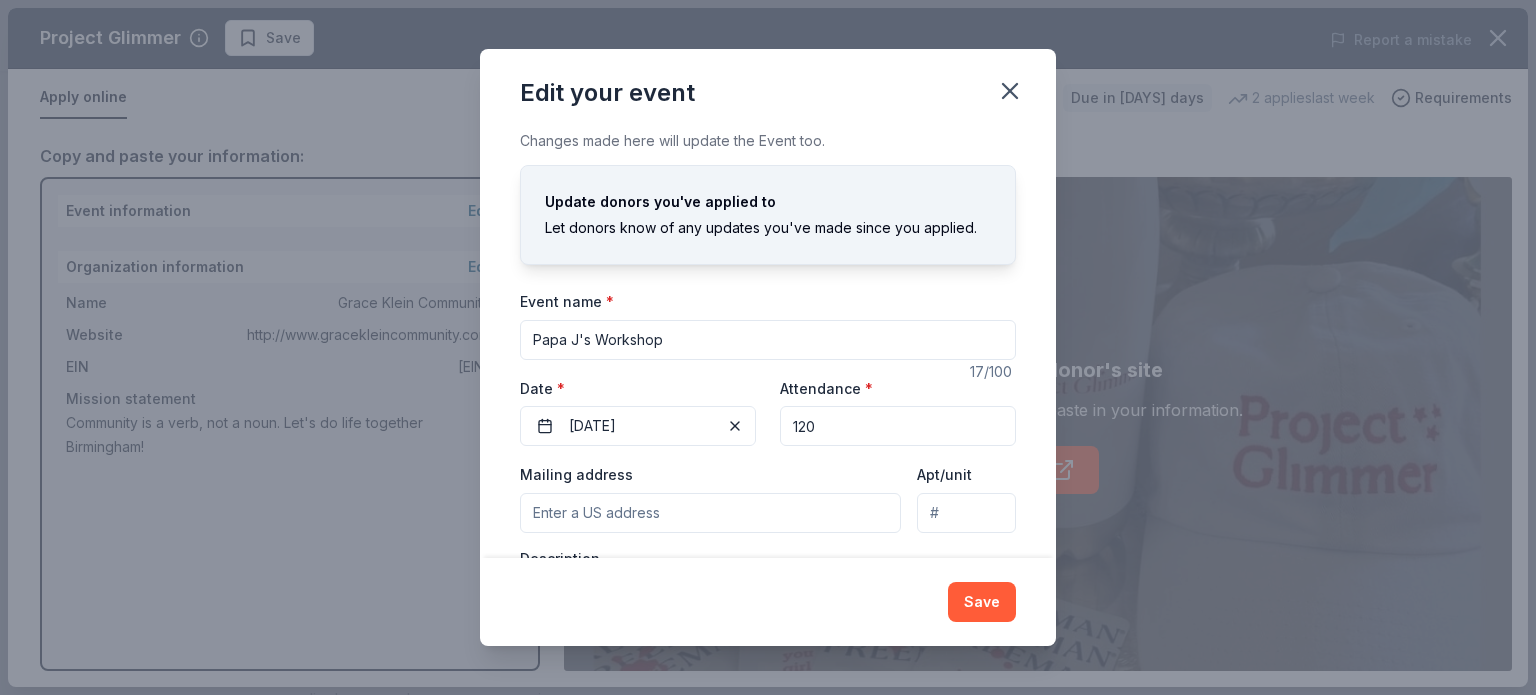 click on "120" at bounding box center [898, 426] 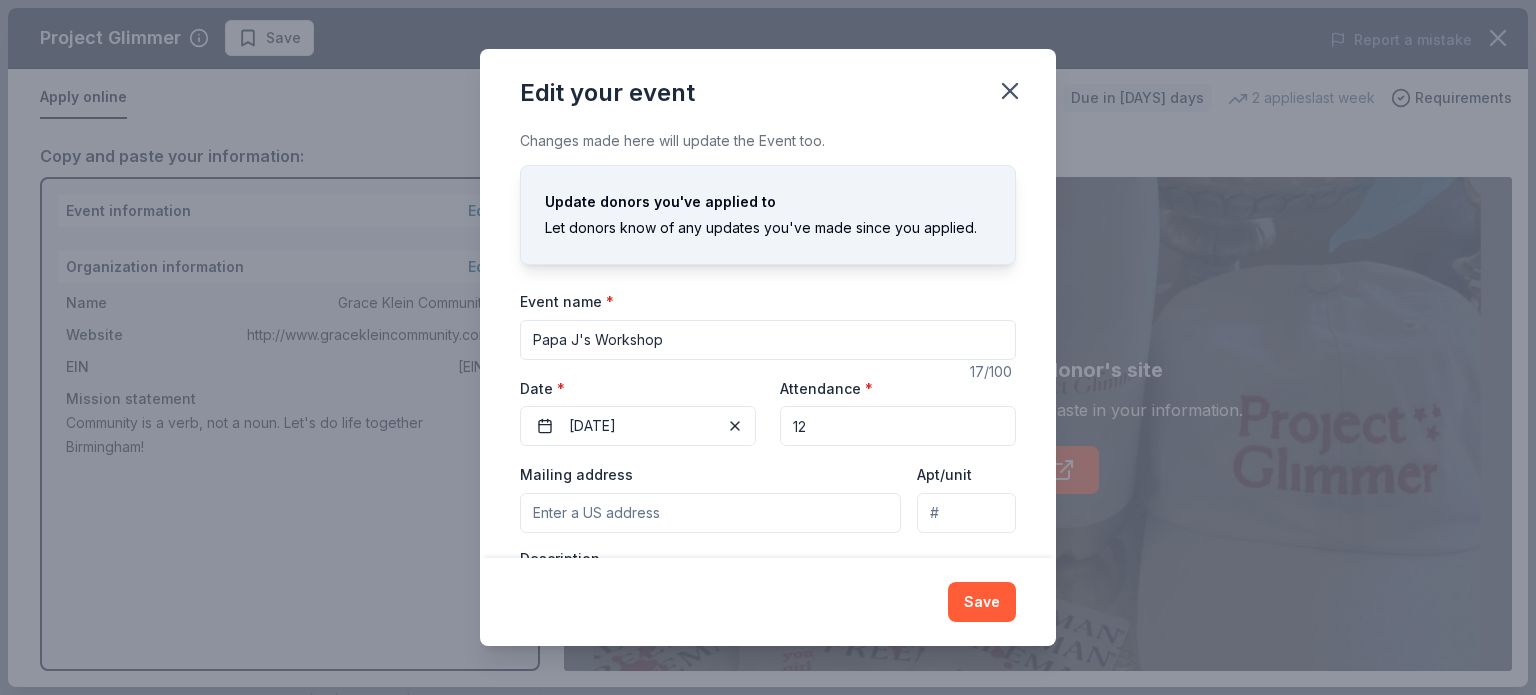 type on "1" 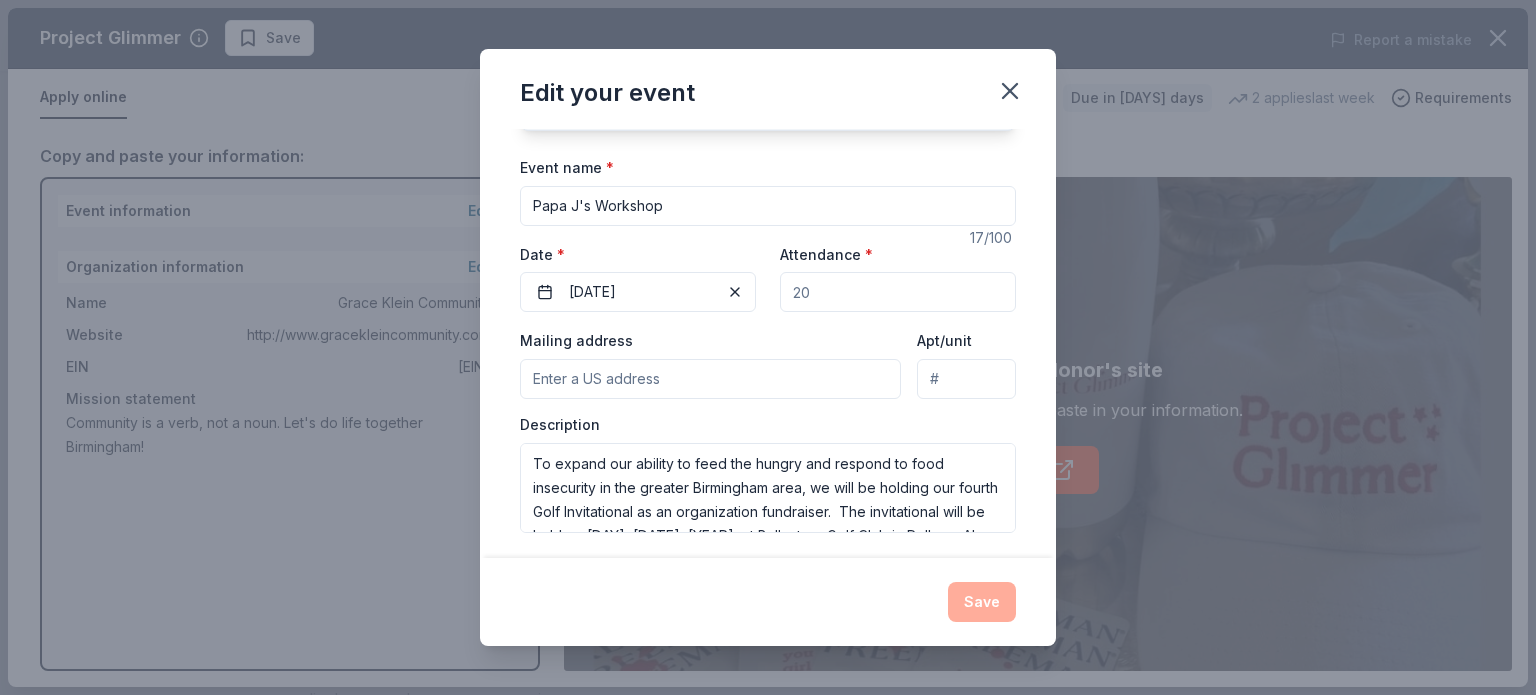 scroll, scrollTop: 140, scrollLeft: 0, axis: vertical 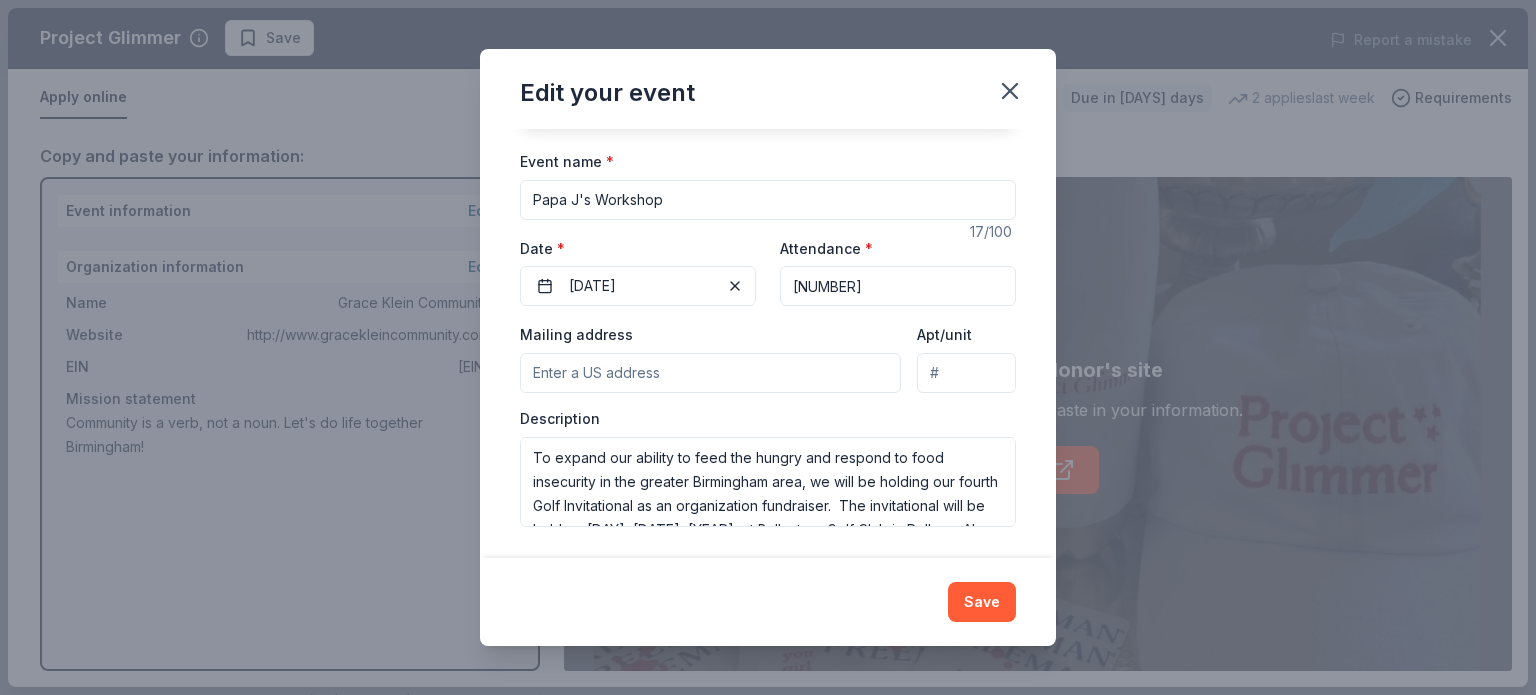 type on "[NUMBER]" 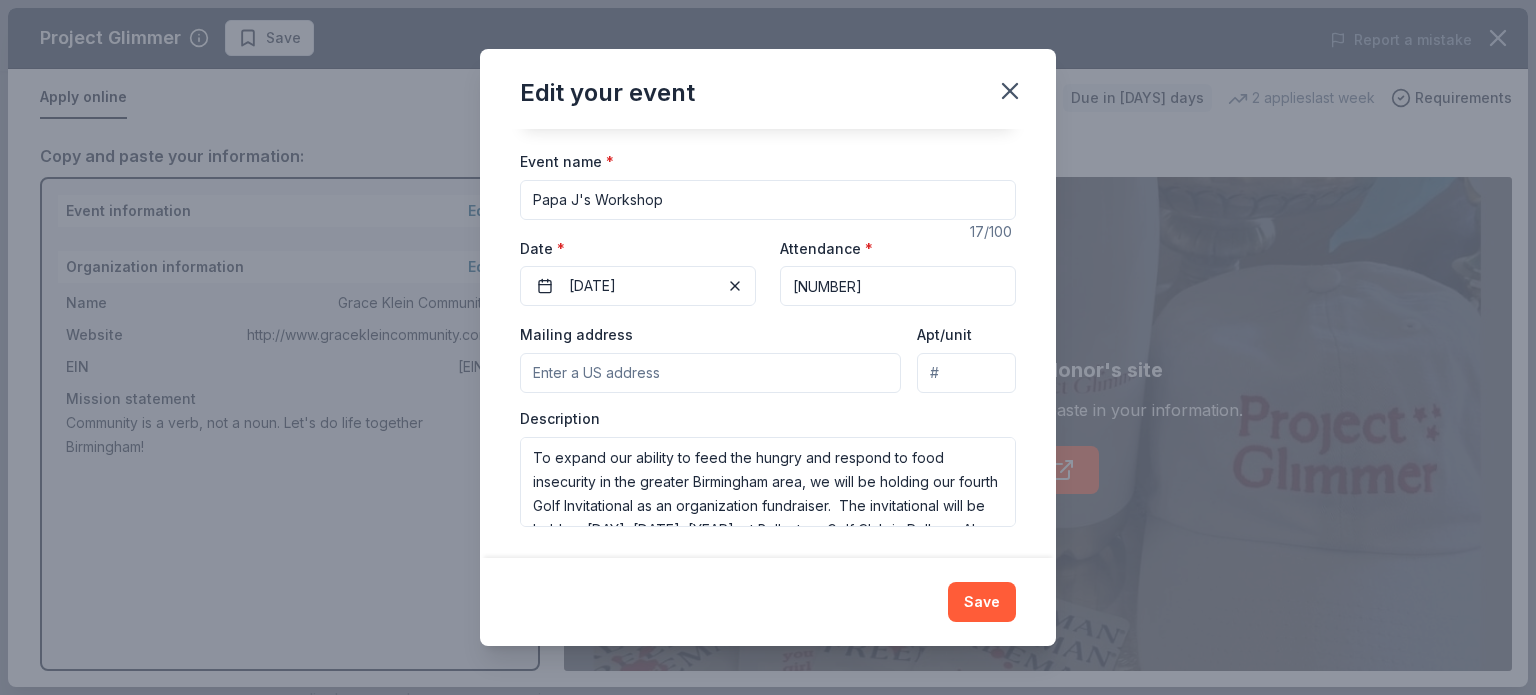 click on "Description To expand our ability to feed the hungry and respond to food insecurity in the greater Birmingham area, we will be holding our fourth Golf Invitational as an organization fundraiser.  The invitational will be held on [DAY], [DATE], [YEAR], at Ballantrae Golf Club in Pelham, AL.  The invitational is named in honor and memory of [PERSON NAME], a key volunteer, encourager, and supporter of Grace Klein Community and an advocate and participant of our food rescue initiative FeedBHM.  [PERSON NAME] was a resident of Ballantrae and a member of the Ballantrae Golf Club, which means he likely spent many hours talking about Grace Klein Community as he played golf with friends, making the Ballantrae location of the invitational an obvious choice.
Our goal for our [YEAR] event is to have a minimum of 120 golfers." at bounding box center [768, 468] 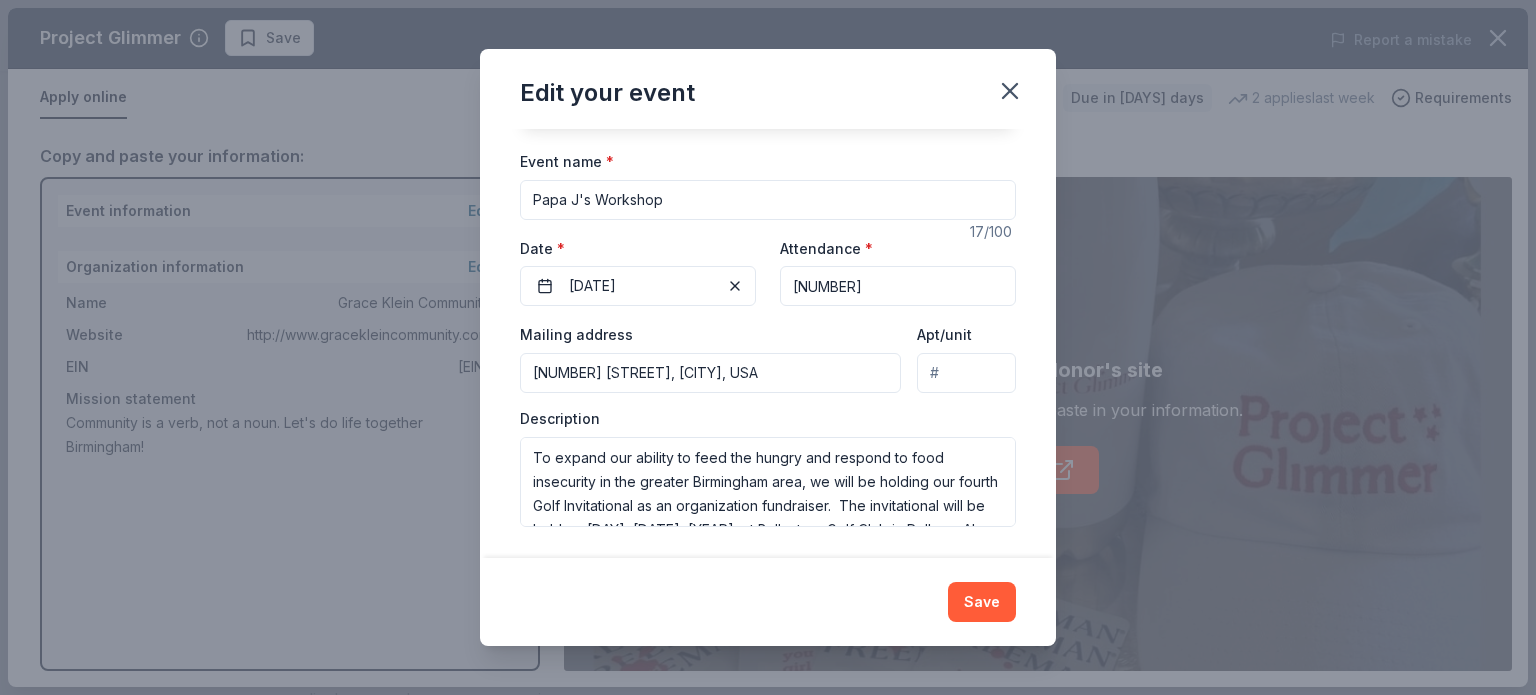 type on "[NUMBER] [STREET], [CITY], [STATE], [POSTAL CODE]" 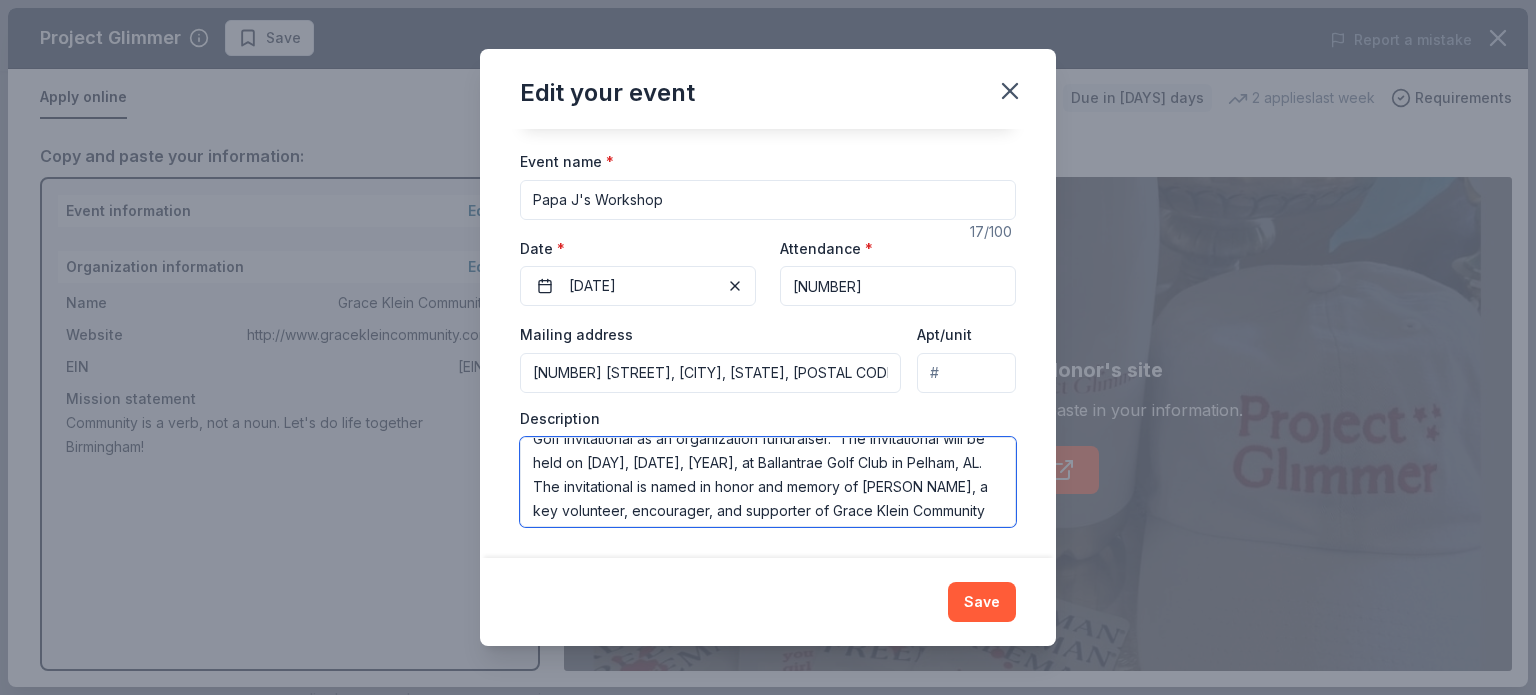 scroll, scrollTop: 140, scrollLeft: 0, axis: vertical 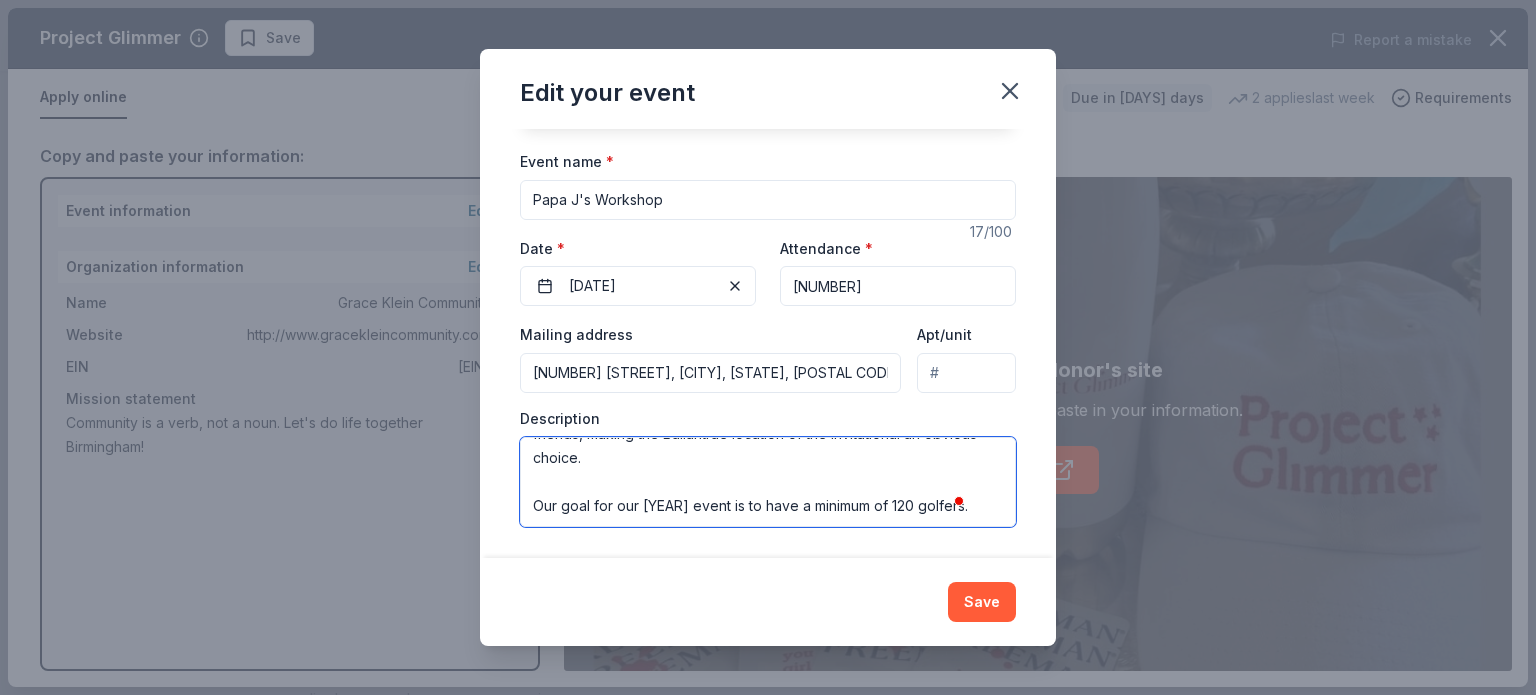 drag, startPoint x: 535, startPoint y: 455, endPoint x: 1031, endPoint y: 577, distance: 510.78372 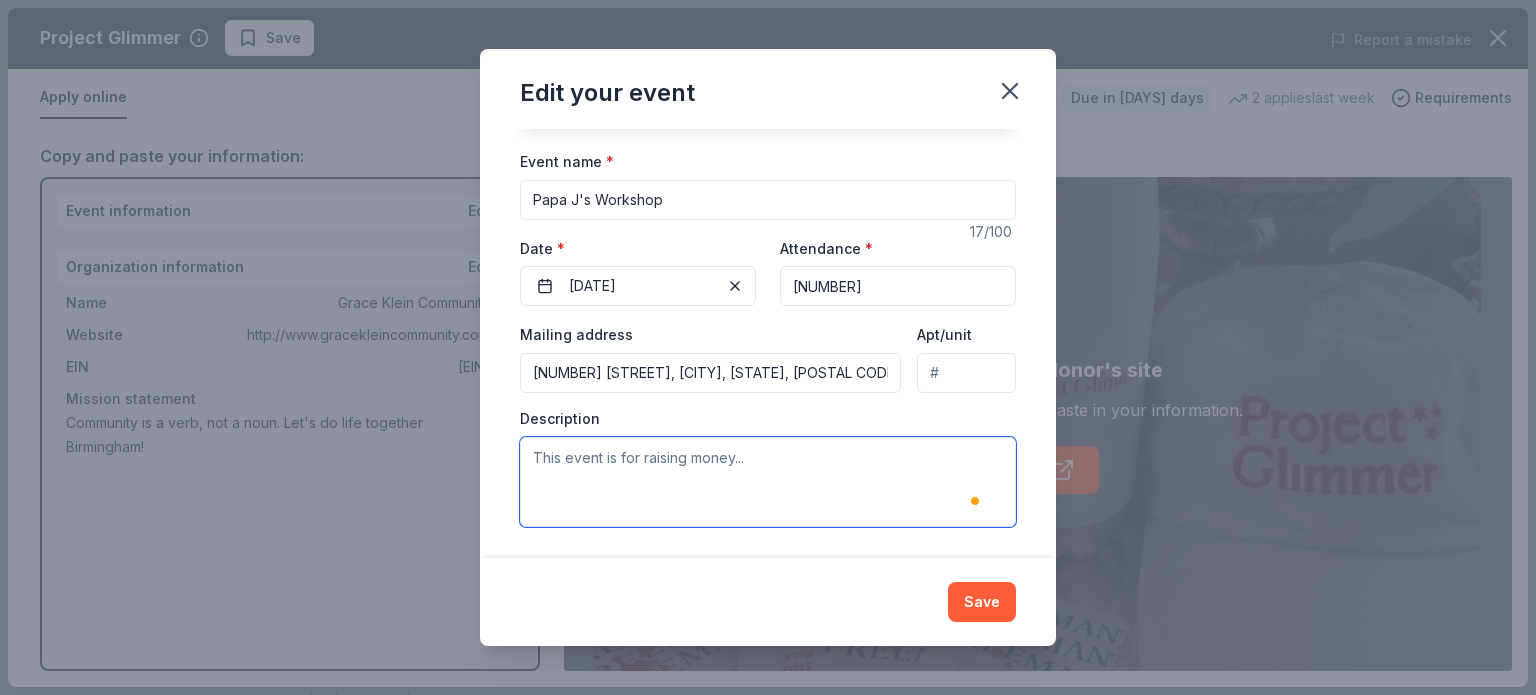 scroll, scrollTop: 0, scrollLeft: 0, axis: both 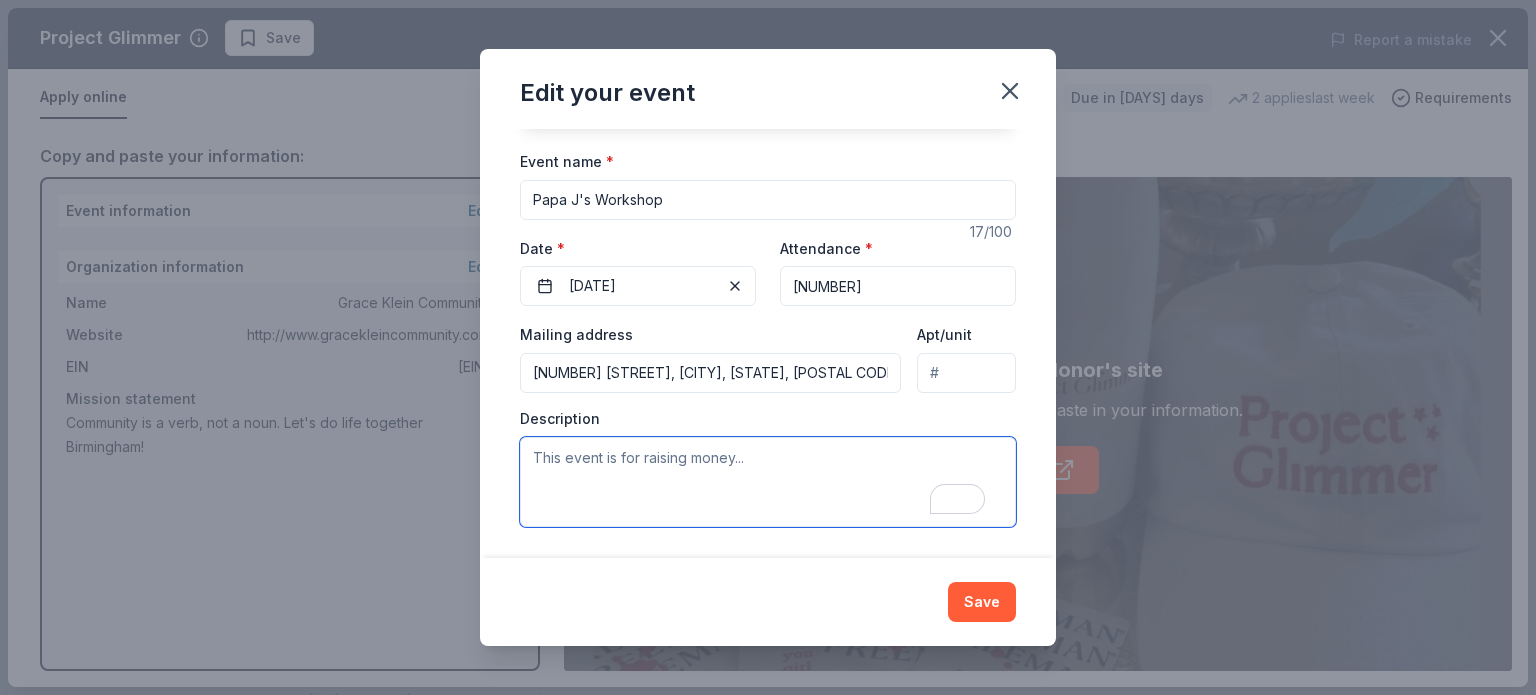 click at bounding box center [768, 482] 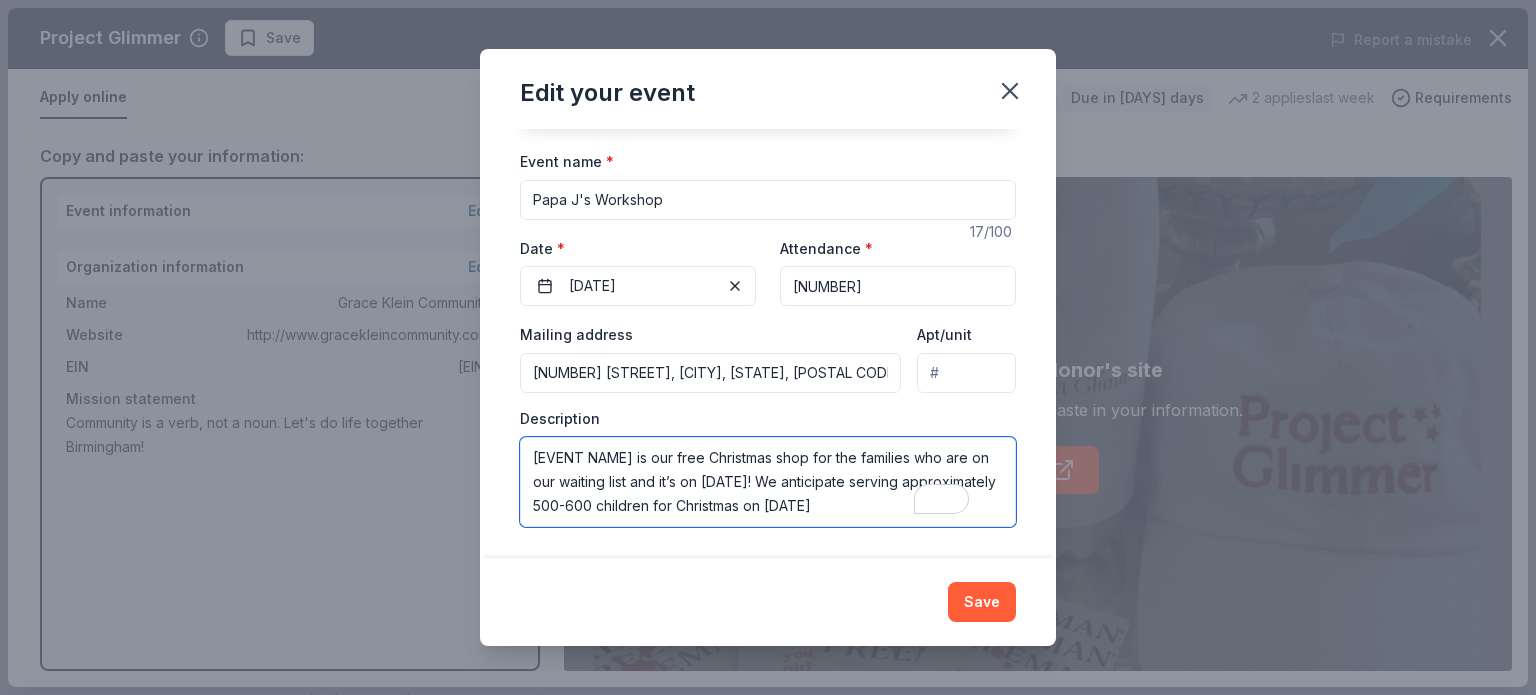 scroll, scrollTop: 12, scrollLeft: 0, axis: vertical 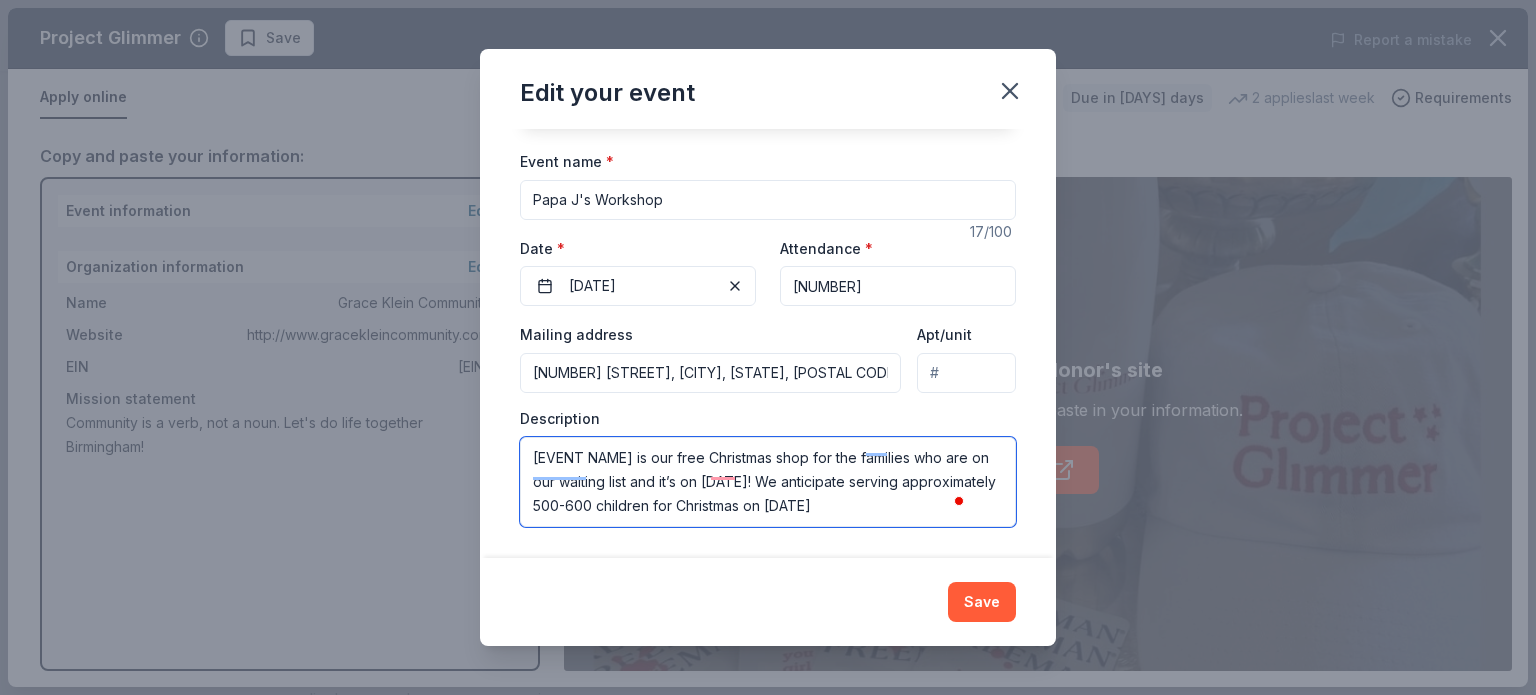click on "[EVENT NAME] is our free Christmas shop for the families who are on our waiting list and it’s on [DATE]! We anticipate serving approximately 500-600 children for Christmas on [DATE]" at bounding box center [768, 482] 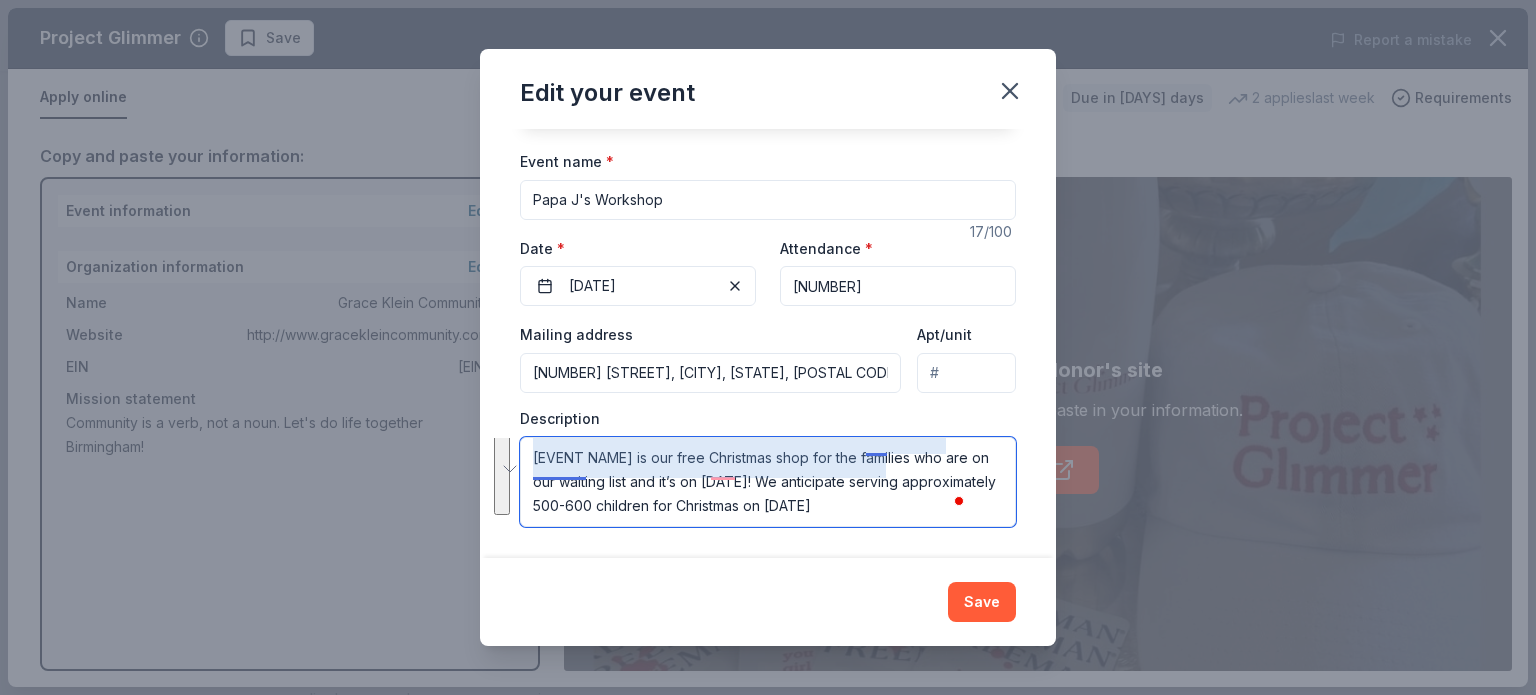 drag, startPoint x: 891, startPoint y: 467, endPoint x: 868, endPoint y: 447, distance: 30.479502 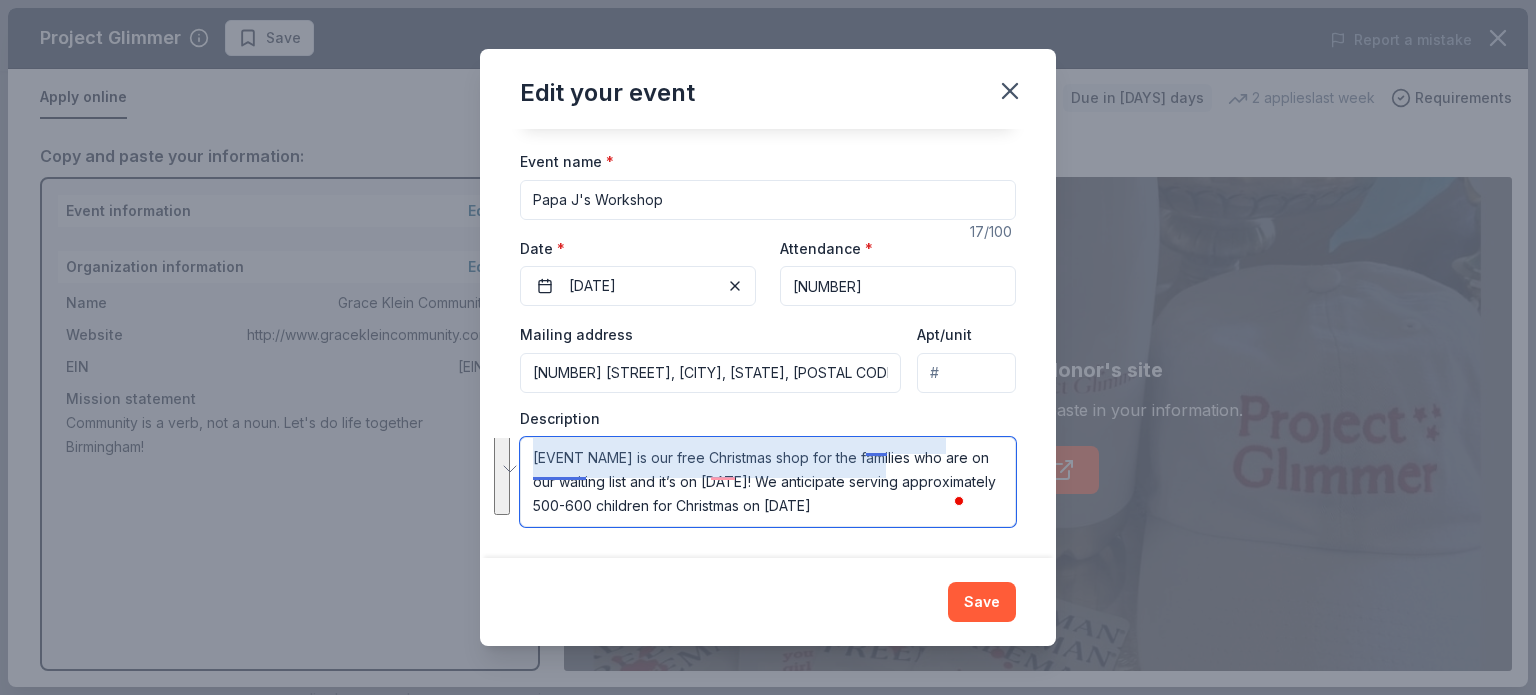 scroll, scrollTop: 0, scrollLeft: 0, axis: both 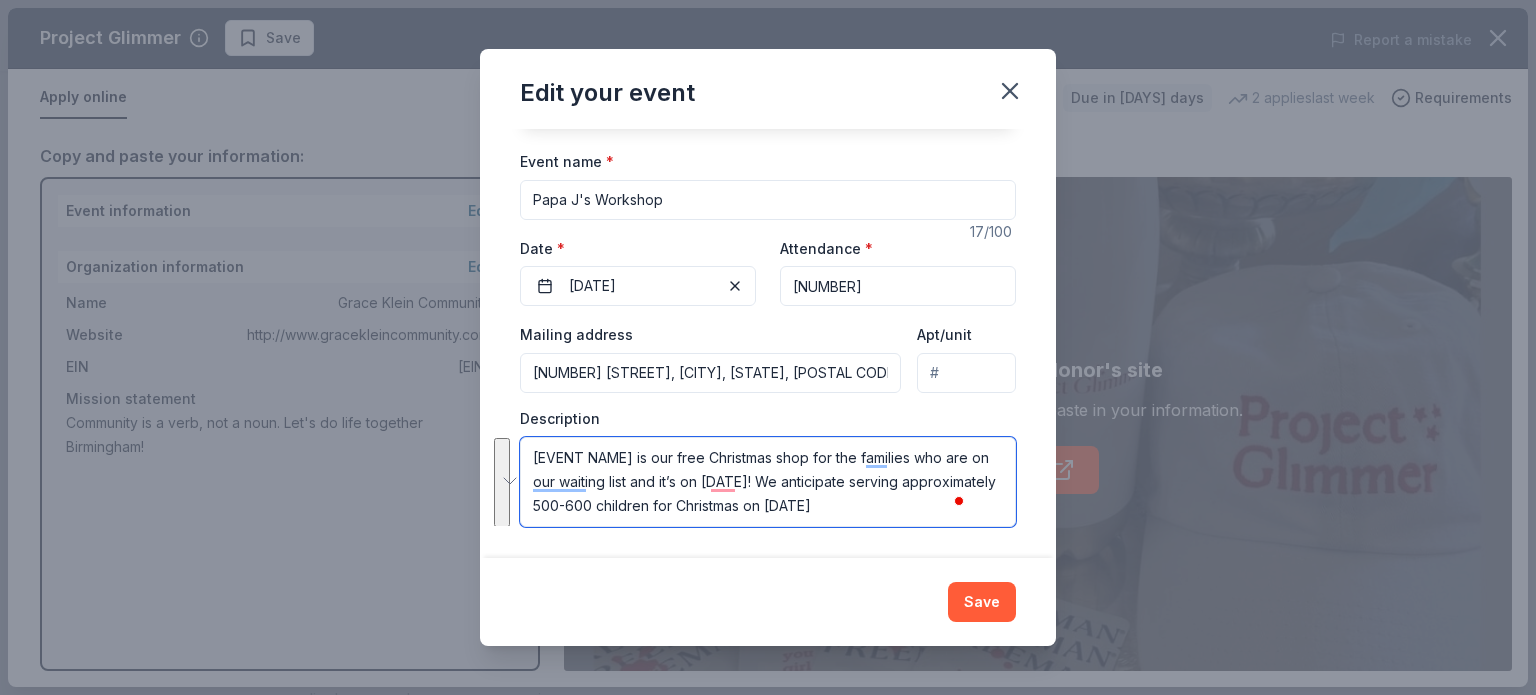 click on "[EVENT NAME] is our free Christmas shop for the families who are on our waiting list and it’s on [DATE]! We anticipate serving approximately 500-600 children for Christmas on [DATE]" at bounding box center [768, 482] 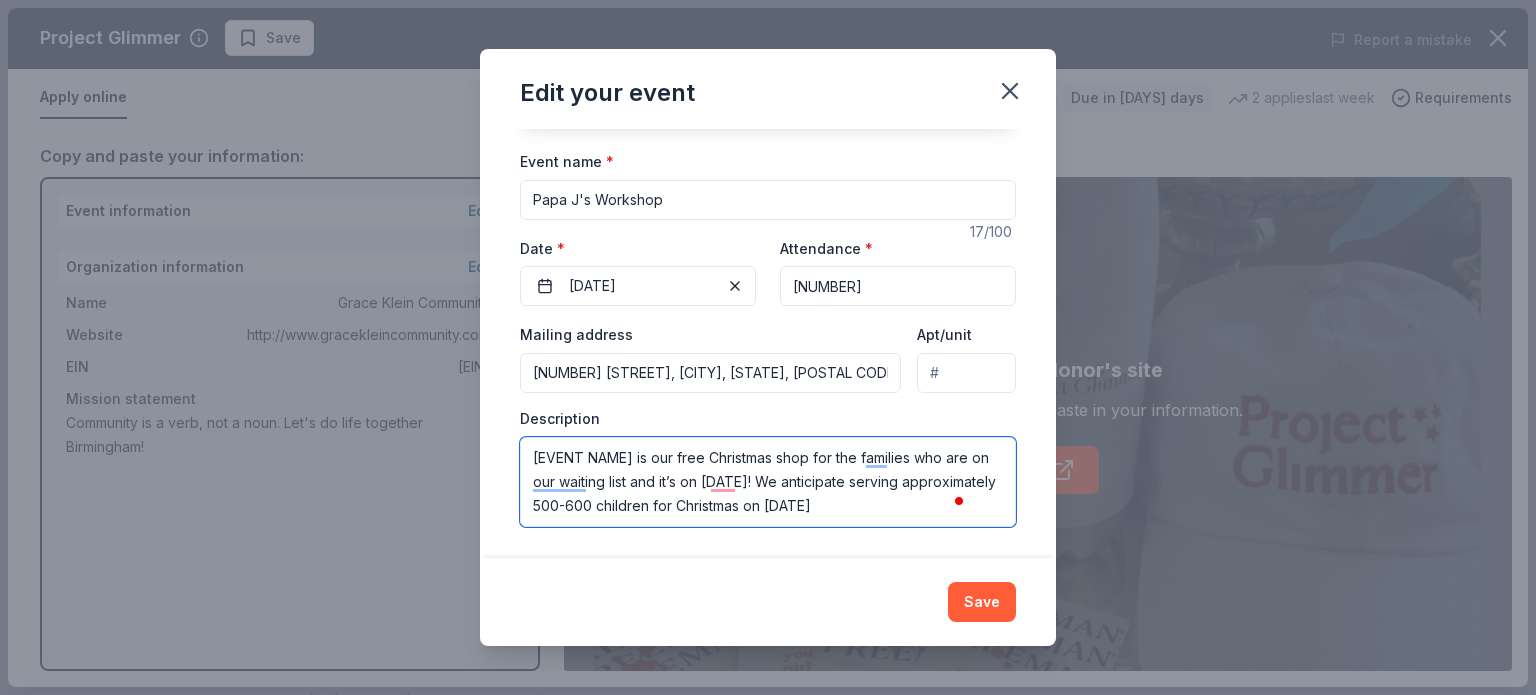drag, startPoint x: 888, startPoint y: 479, endPoint x: 865, endPoint y: 453, distance: 34.713108 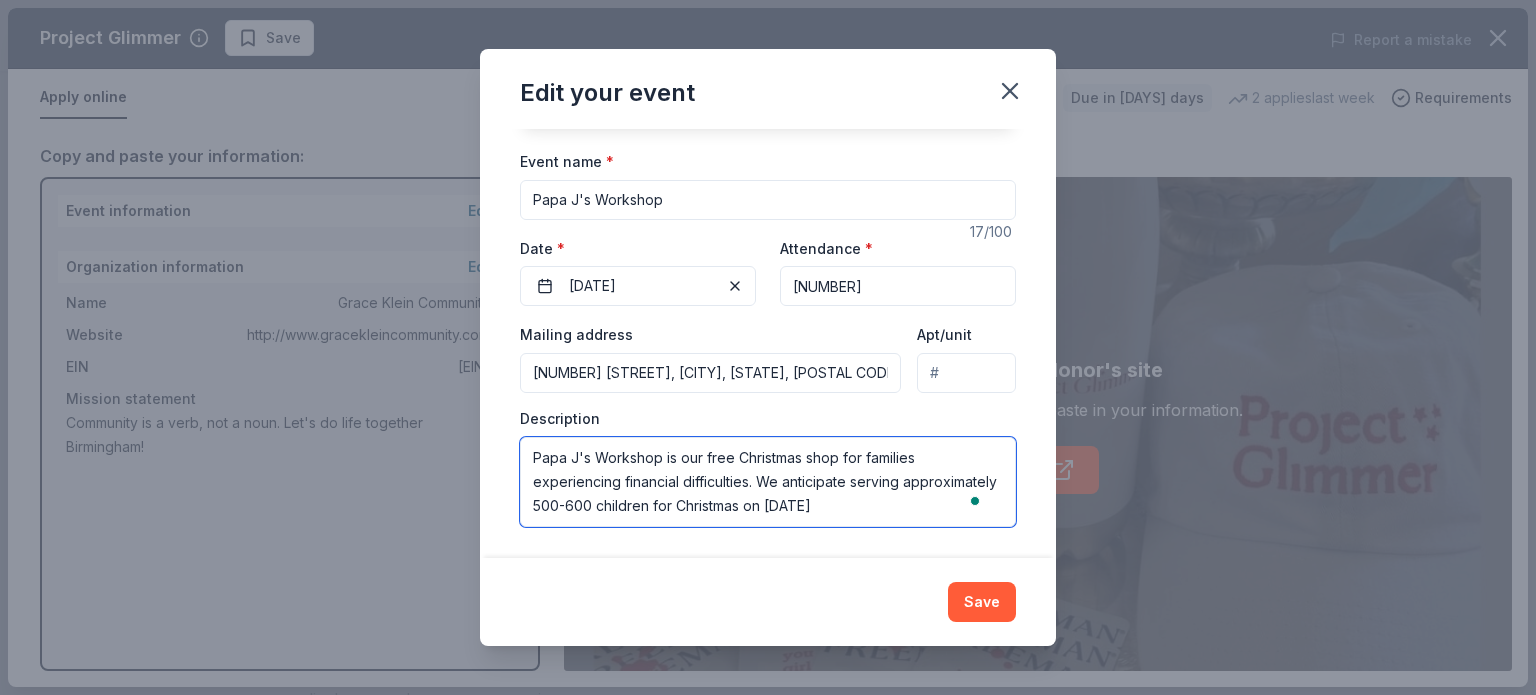 click on "Papa J's Workshop is our free Christmas shop for families experiencing financial difficulties. We anticipate serving approximately 500-600 children for Christmas on [DATE]" at bounding box center (768, 482) 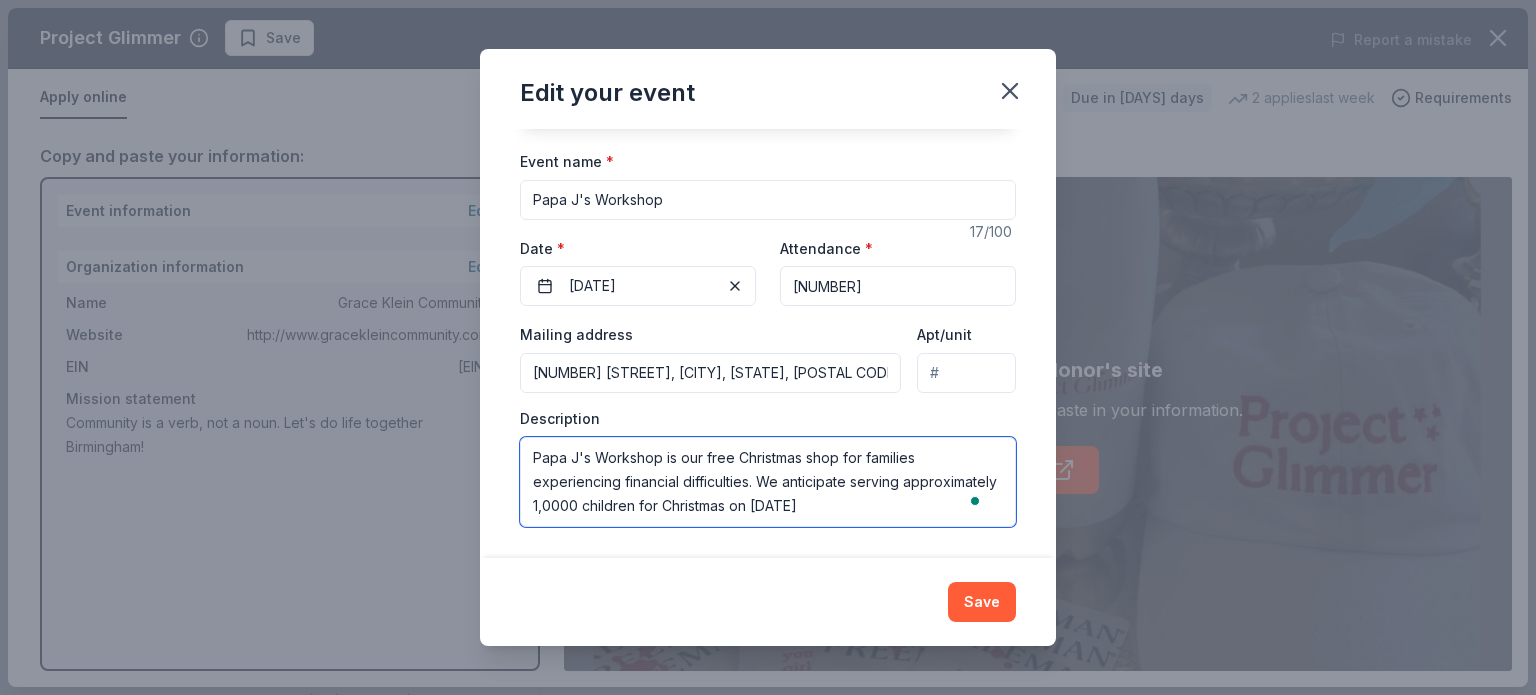 click on "Papa J's Workshop is our free Christmas shop for families experiencing financial difficulties. We anticipate serving approximately 1,0000 children for Christmas on [DATE]" at bounding box center [768, 482] 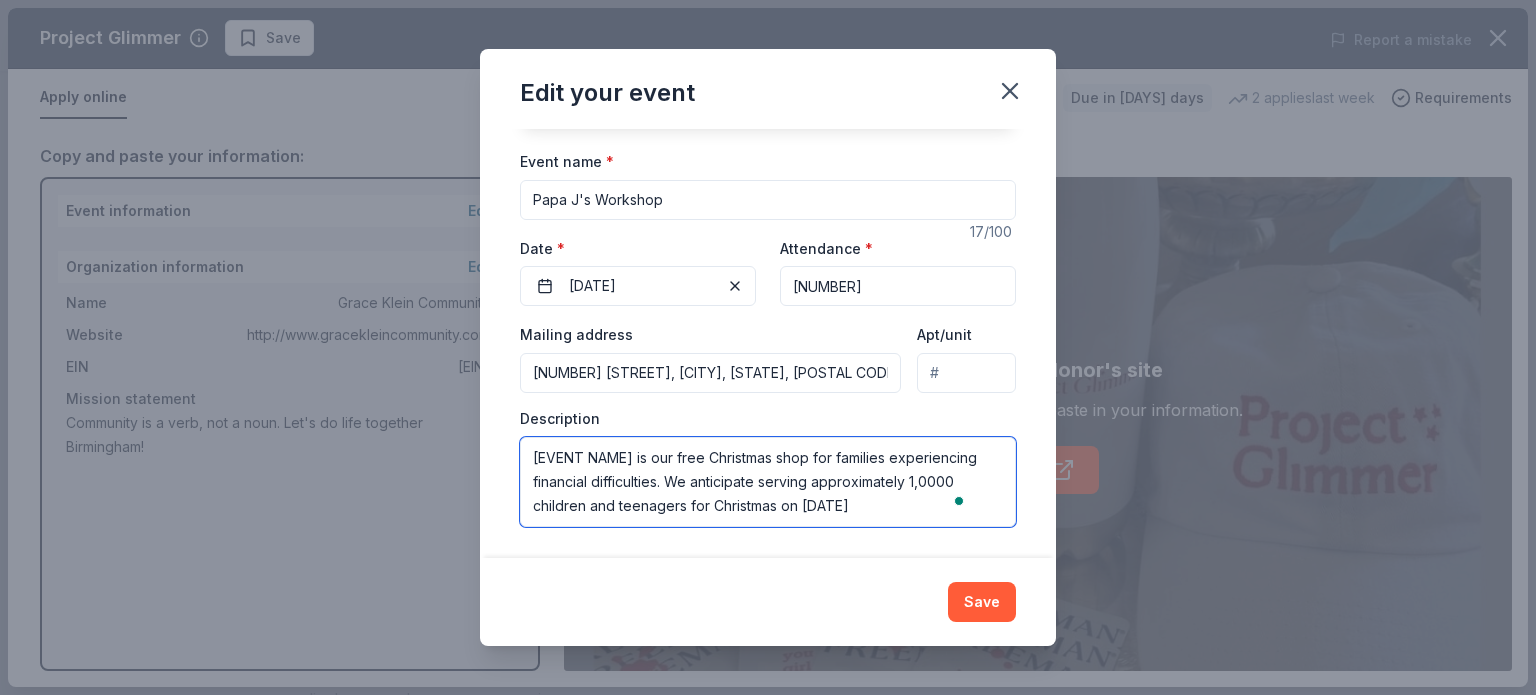 scroll, scrollTop: 24, scrollLeft: 0, axis: vertical 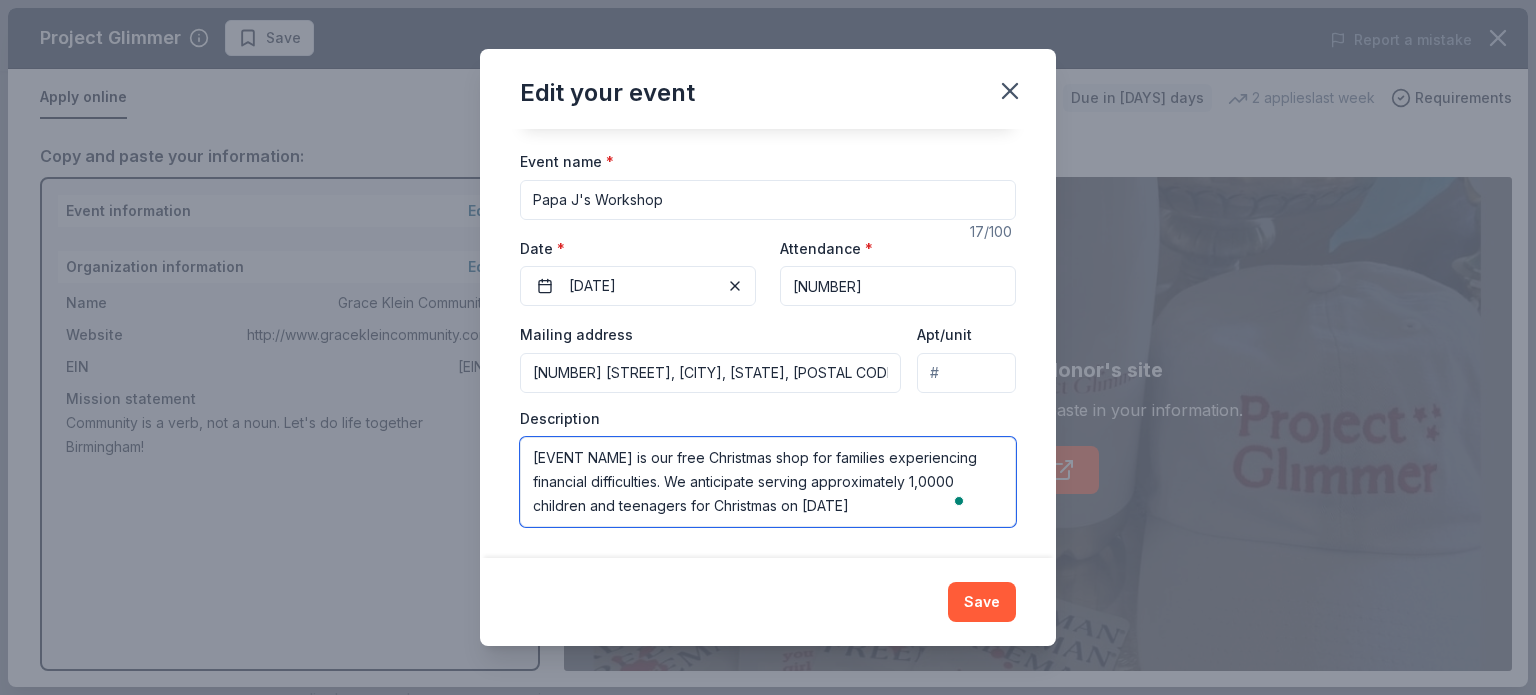 click on "[EVENT NAME] is our free Christmas shop for families experiencing financial difficulties. We anticipate serving approximately 1,0000 children and teenagers for Christmas on [DATE]" at bounding box center [768, 482] 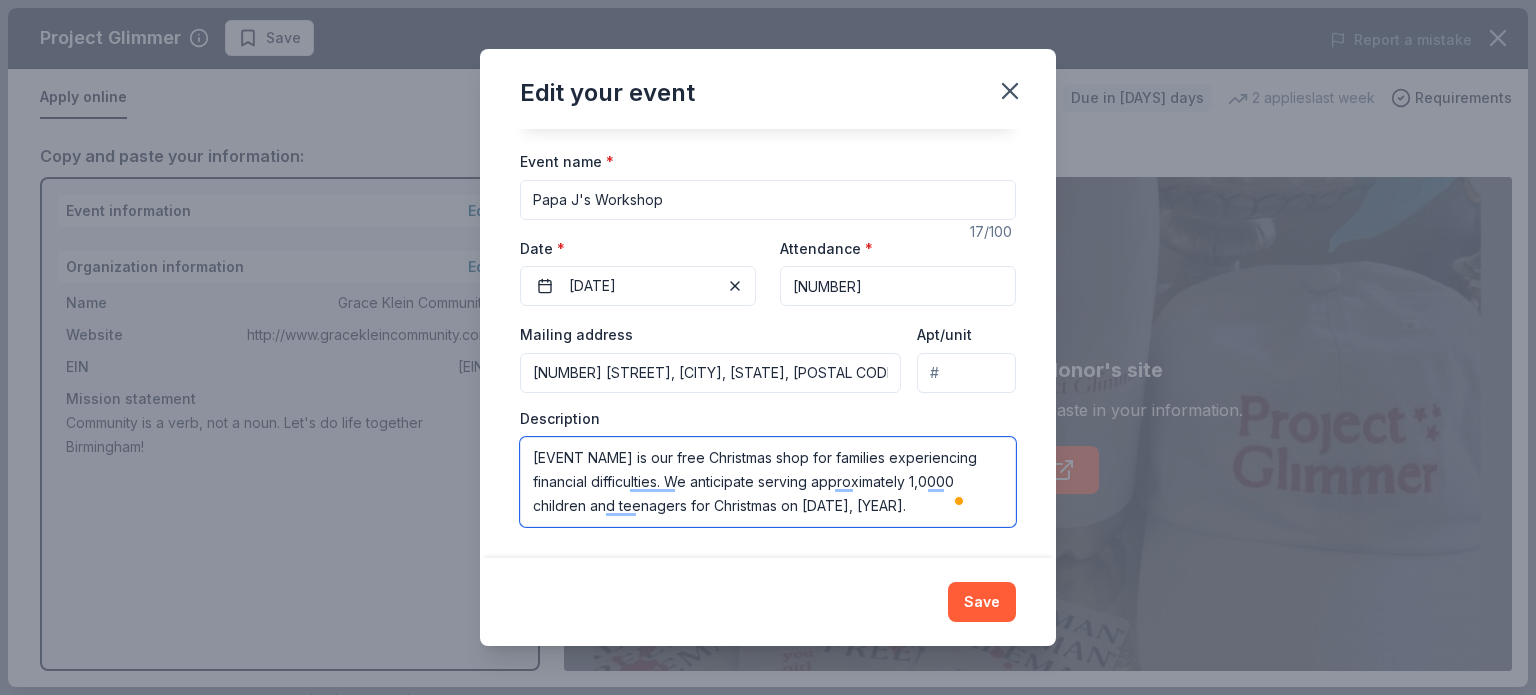 scroll, scrollTop: 0, scrollLeft: 0, axis: both 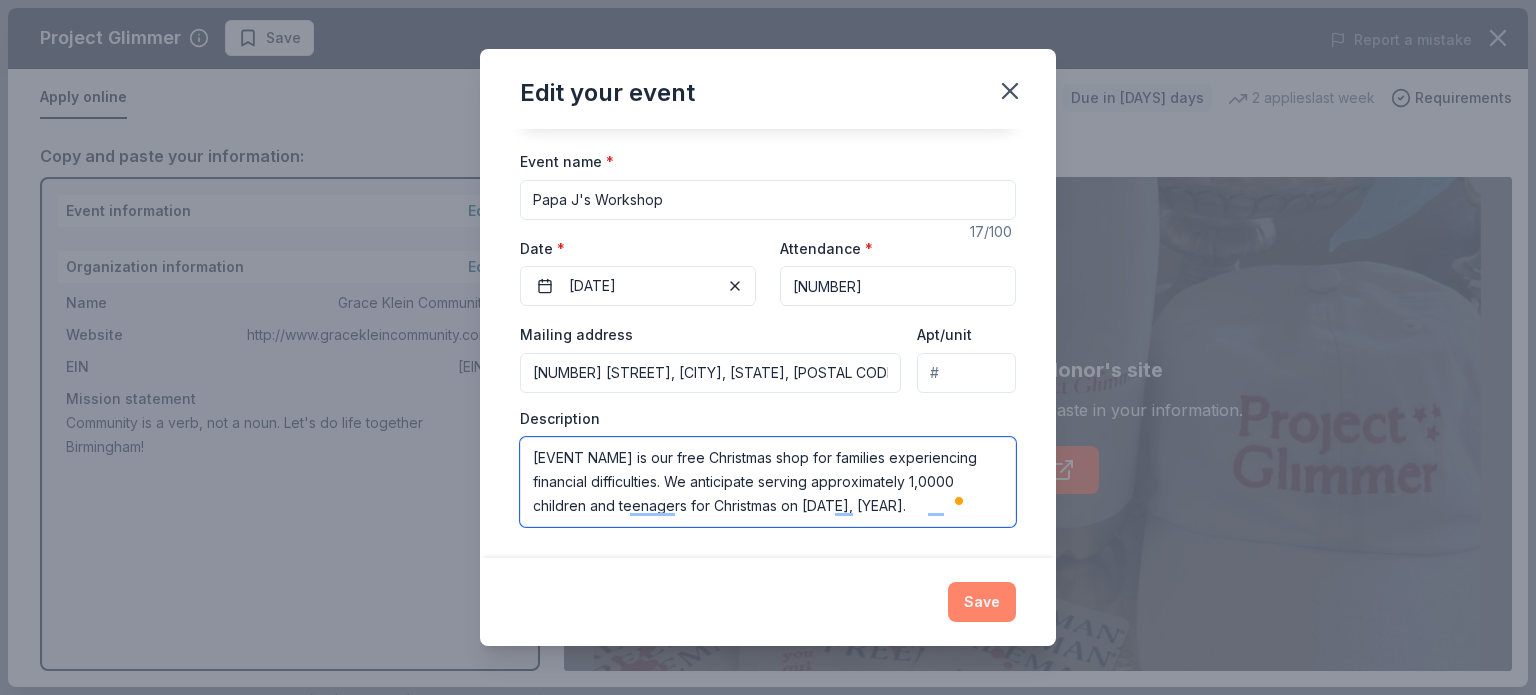 type on "[EVENT NAME] is our free Christmas shop for families experiencing financial difficulties. We anticipate serving approximately 1,0000 children and teenagers for Christmas on [DATE], [YEAR]." 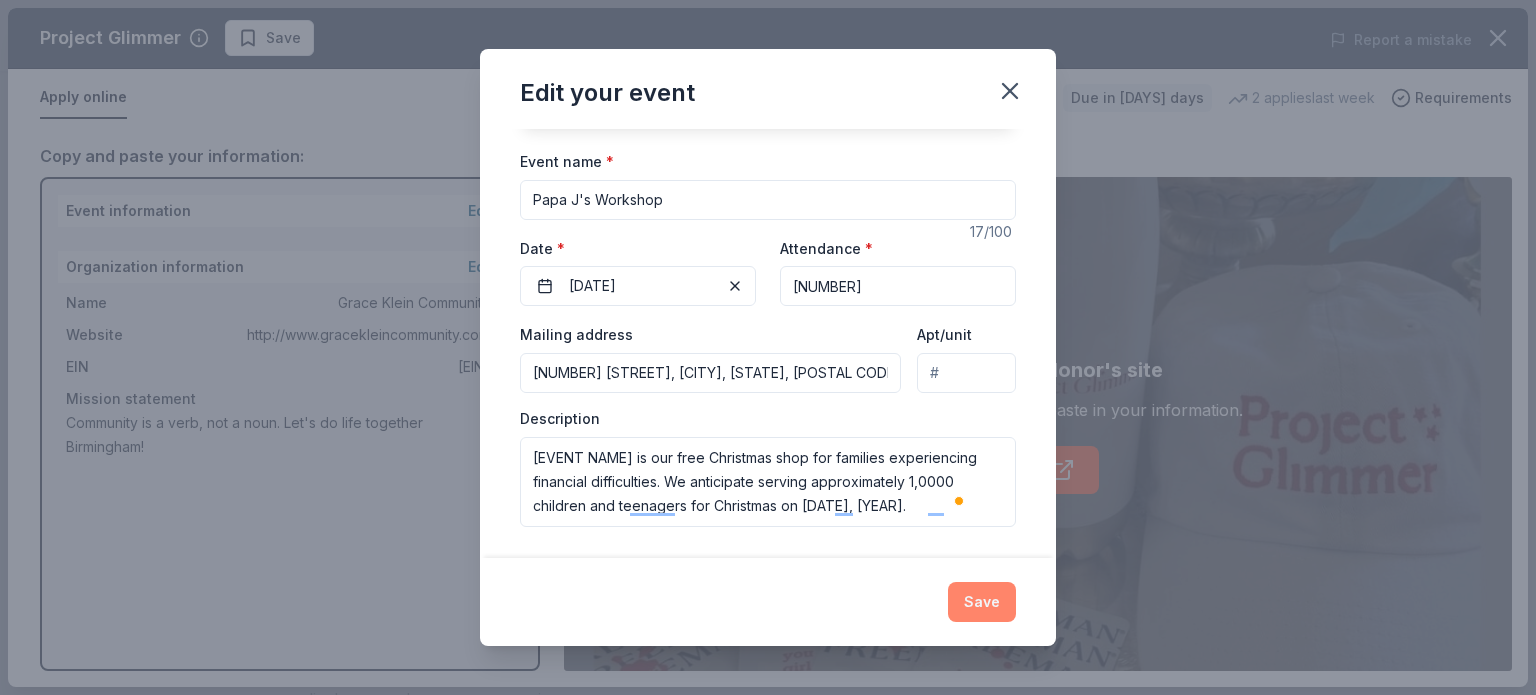 click on "Save" at bounding box center [982, 602] 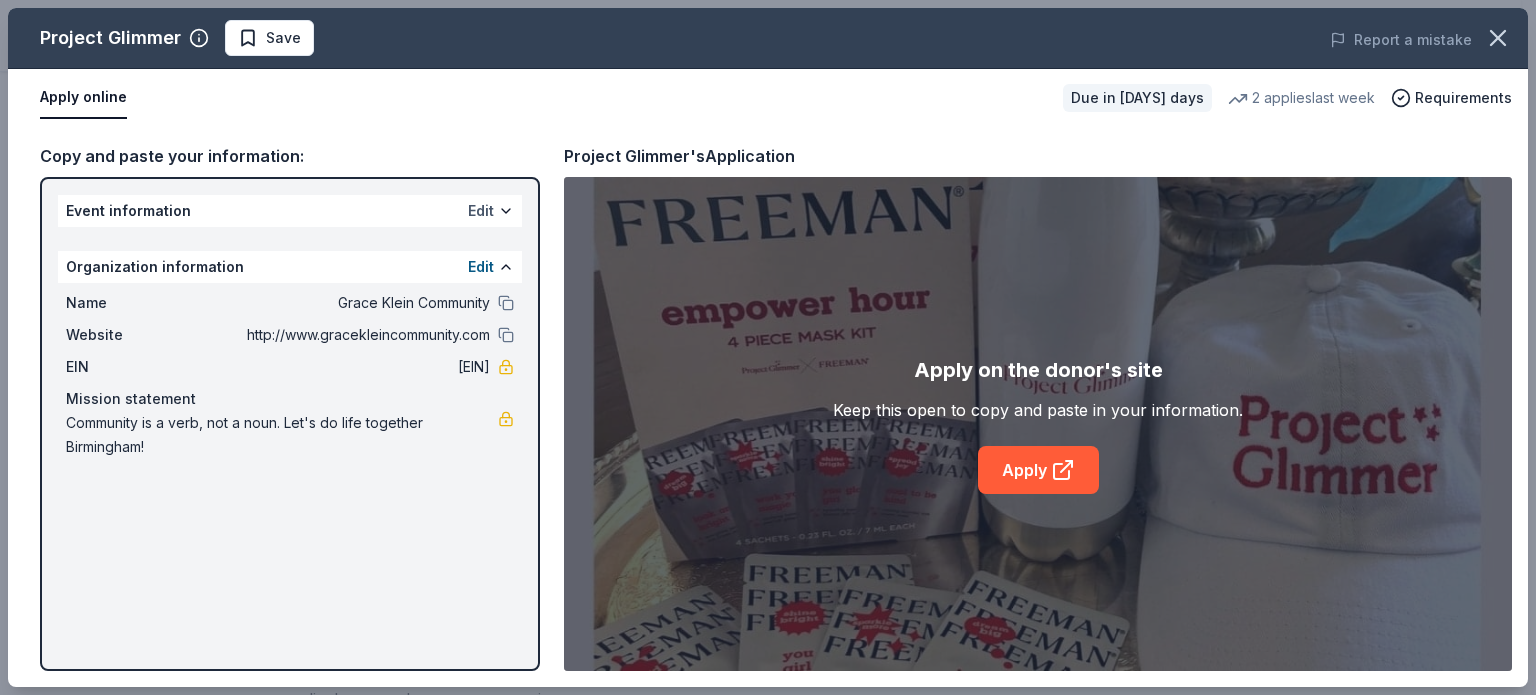 click on "Edit" at bounding box center (481, 211) 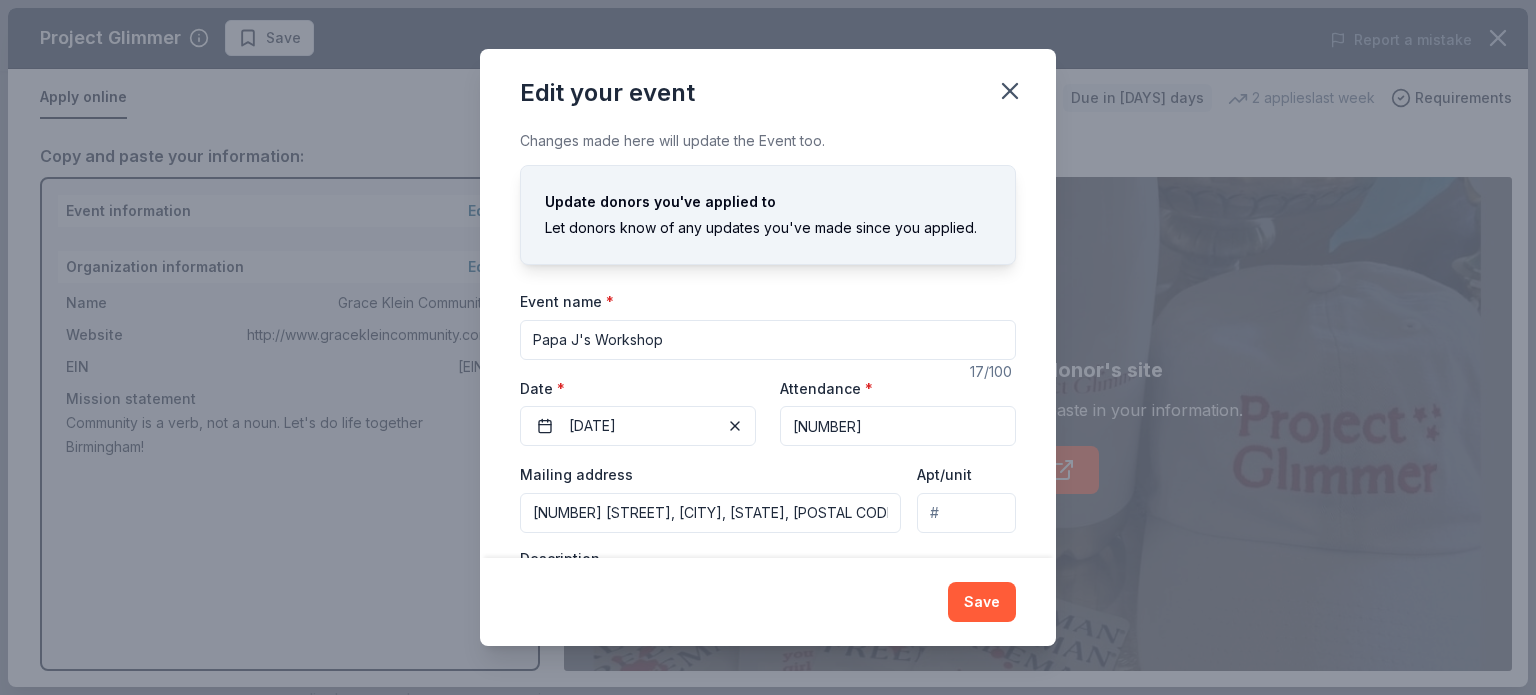 scroll, scrollTop: 140, scrollLeft: 0, axis: vertical 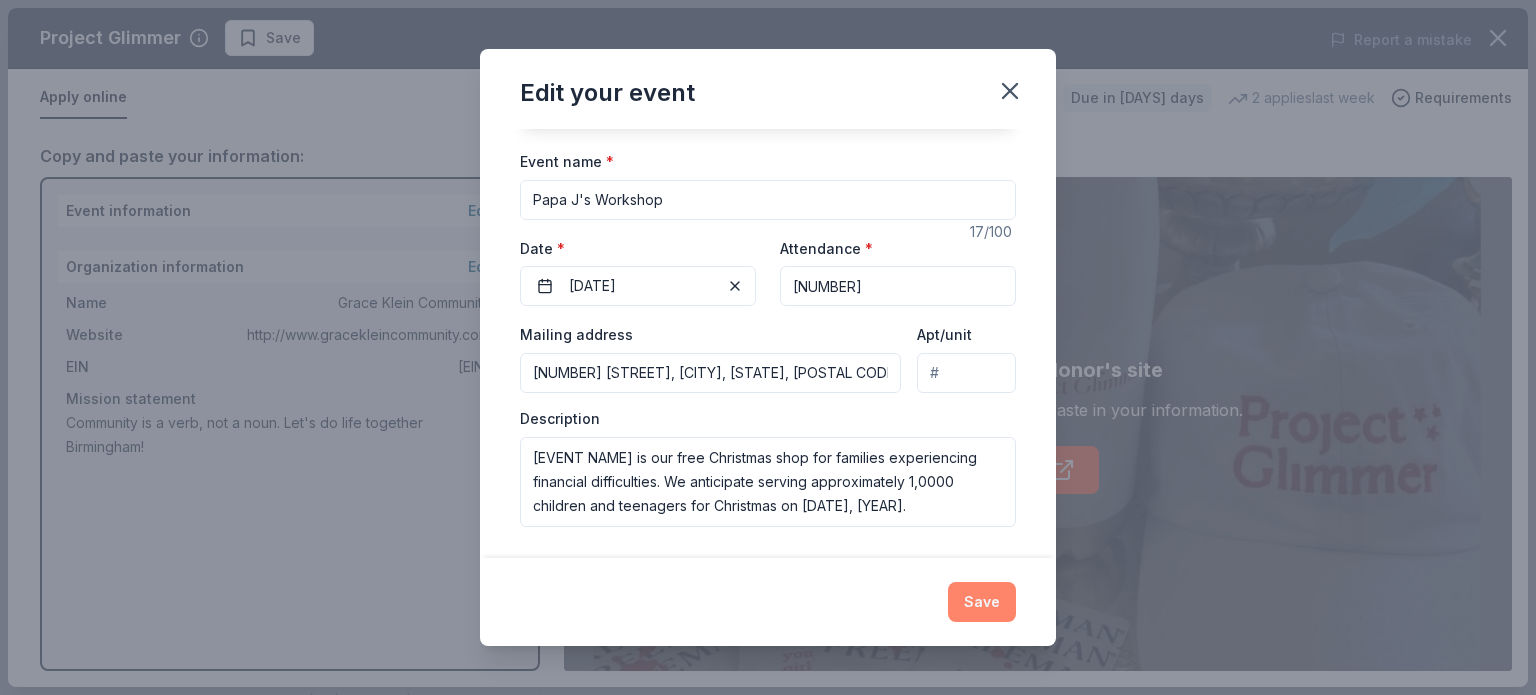 click on "Save" at bounding box center (982, 602) 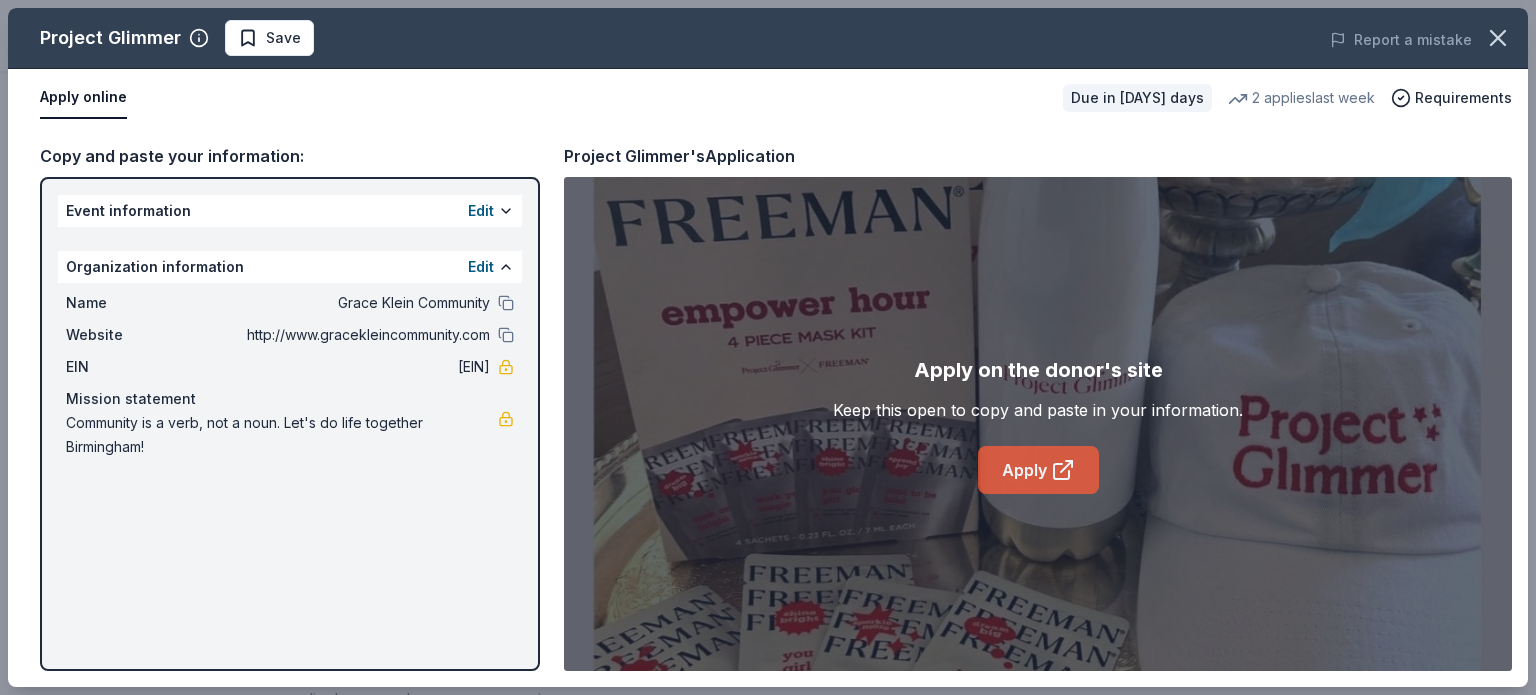 click on "Apply" at bounding box center (1038, 470) 